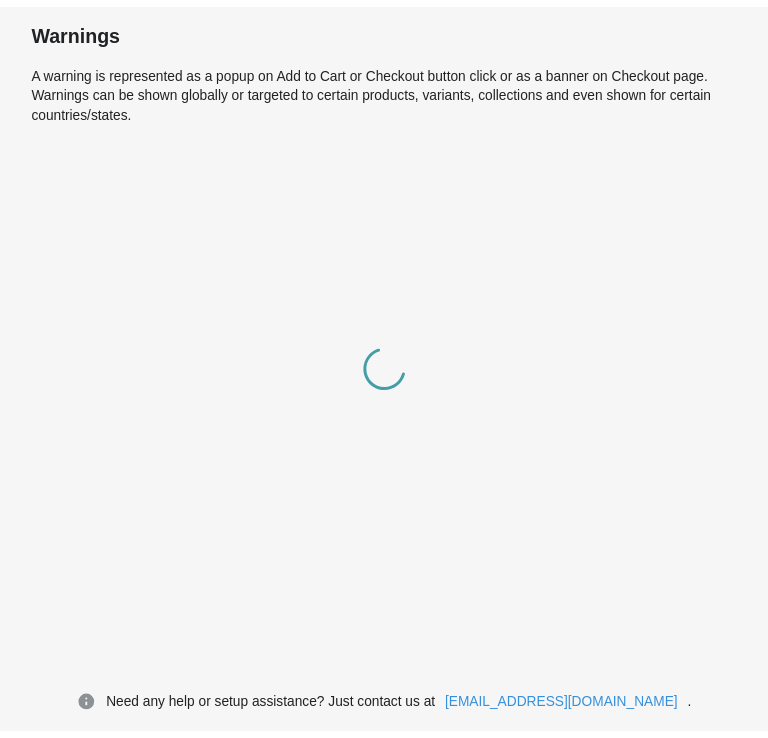 scroll, scrollTop: 0, scrollLeft: 0, axis: both 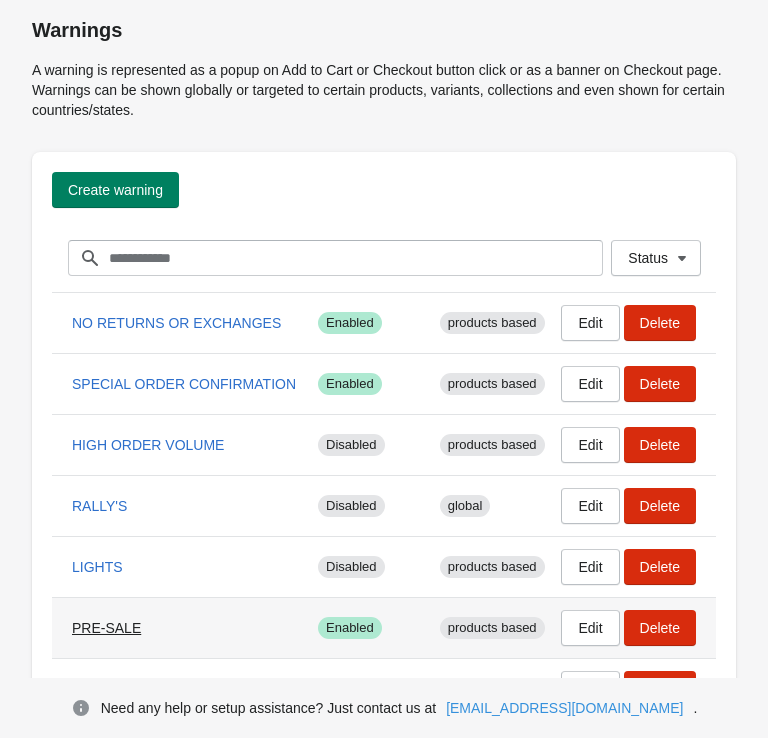 click on "PRE-SALE" at bounding box center (106, 628) 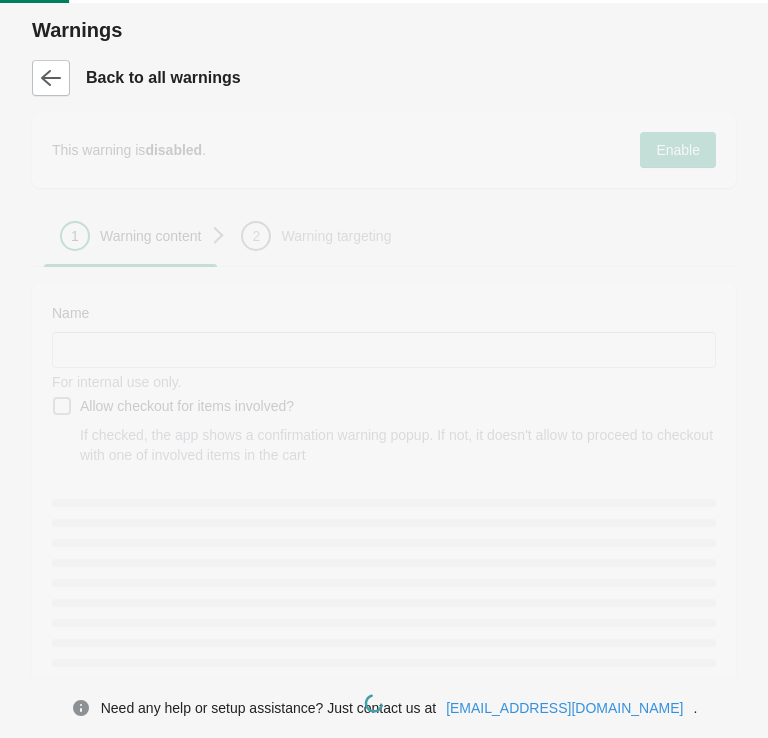 type on "********" 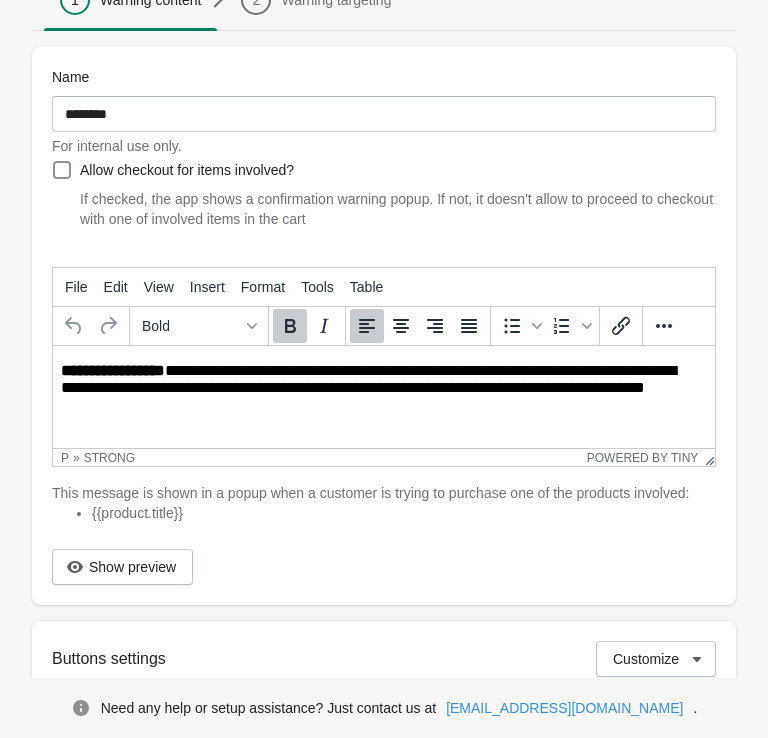 scroll, scrollTop: 300, scrollLeft: 0, axis: vertical 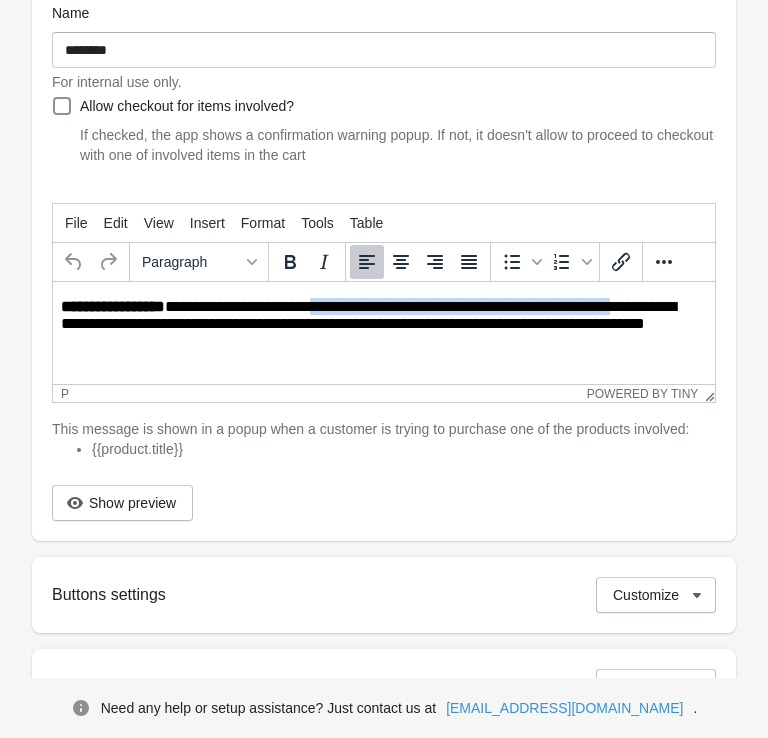 drag, startPoint x: 261, startPoint y: 325, endPoint x: 393, endPoint y: 298, distance: 134.73306 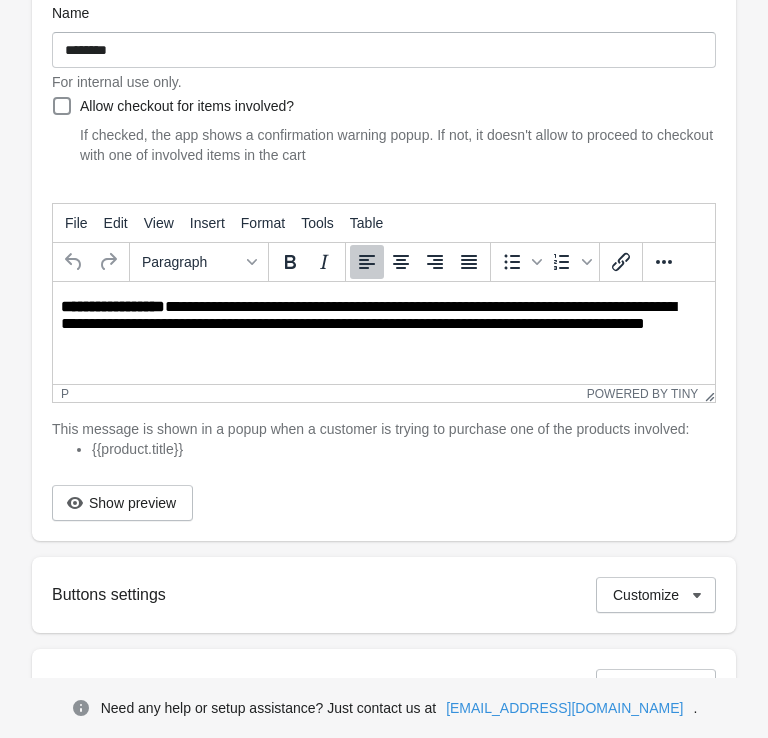 click on "**********" at bounding box center (376, 325) 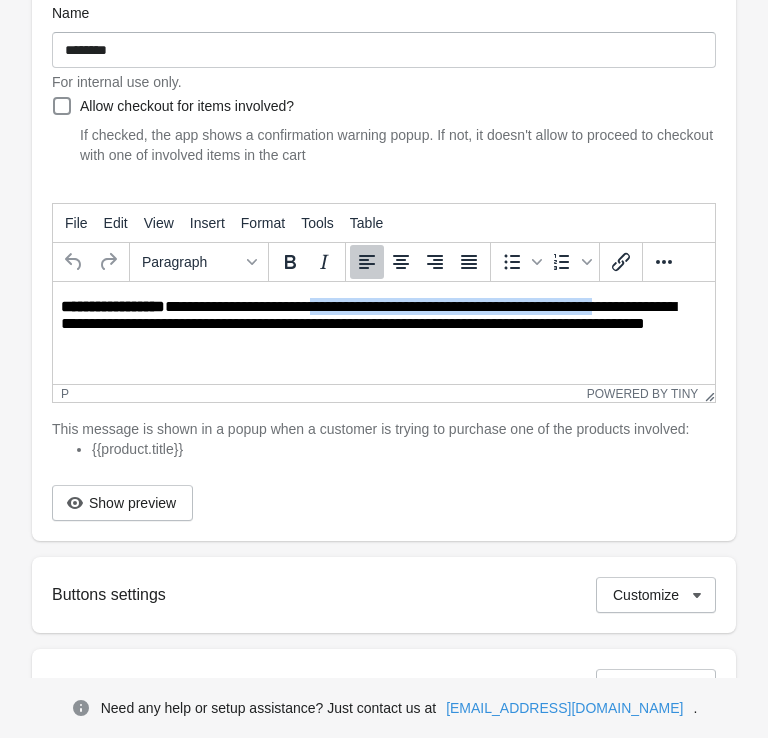 drag, startPoint x: 248, startPoint y: 326, endPoint x: 393, endPoint y: 308, distance: 146.11298 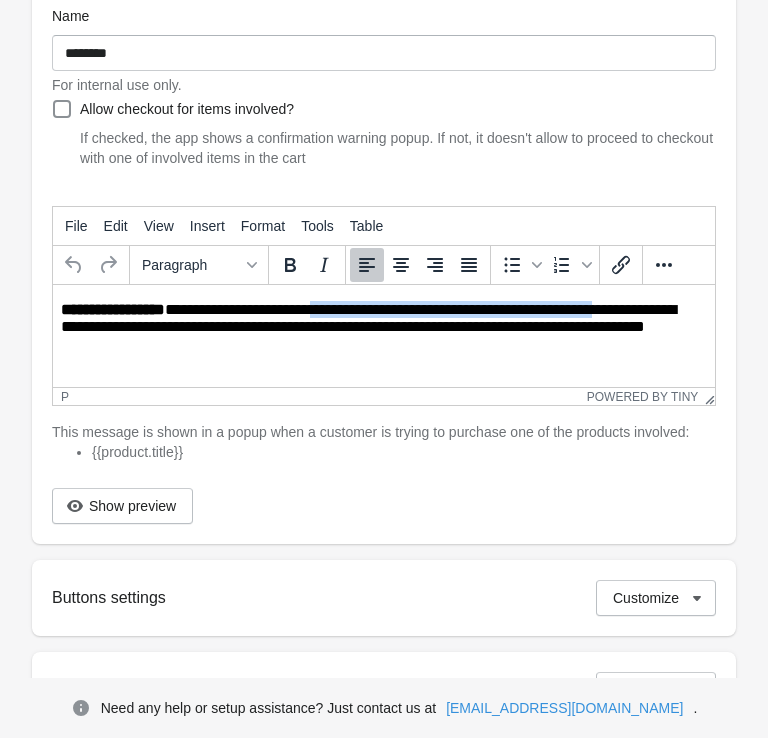 scroll, scrollTop: 300, scrollLeft: 0, axis: vertical 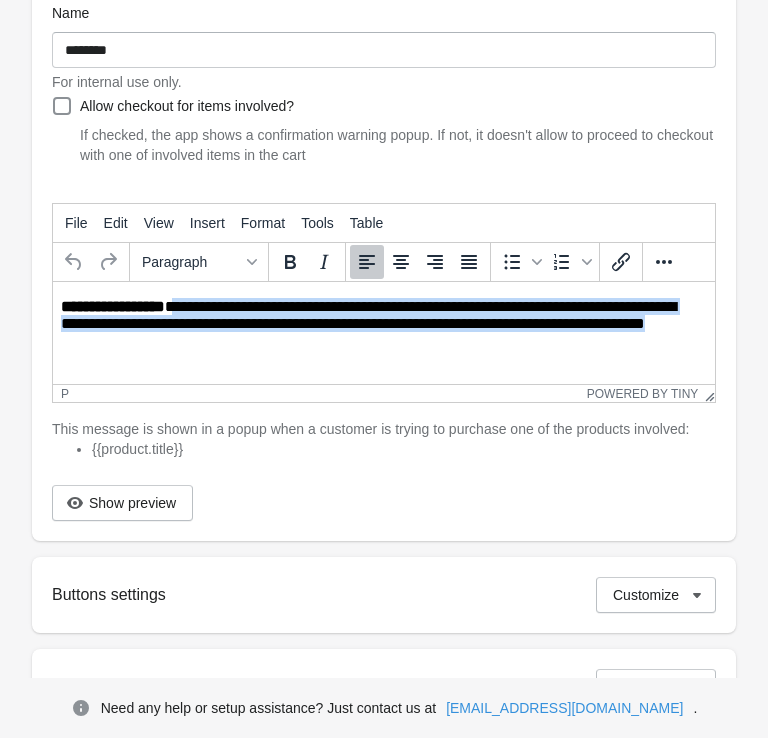 drag, startPoint x: 665, startPoint y: 344, endPoint x: 176, endPoint y: 307, distance: 490.3978 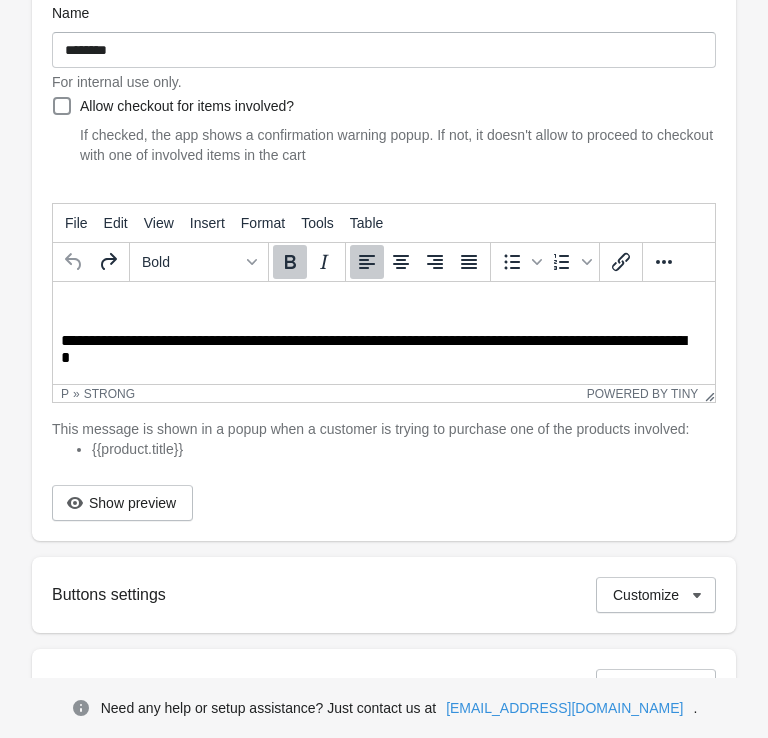 scroll, scrollTop: 0, scrollLeft: 0, axis: both 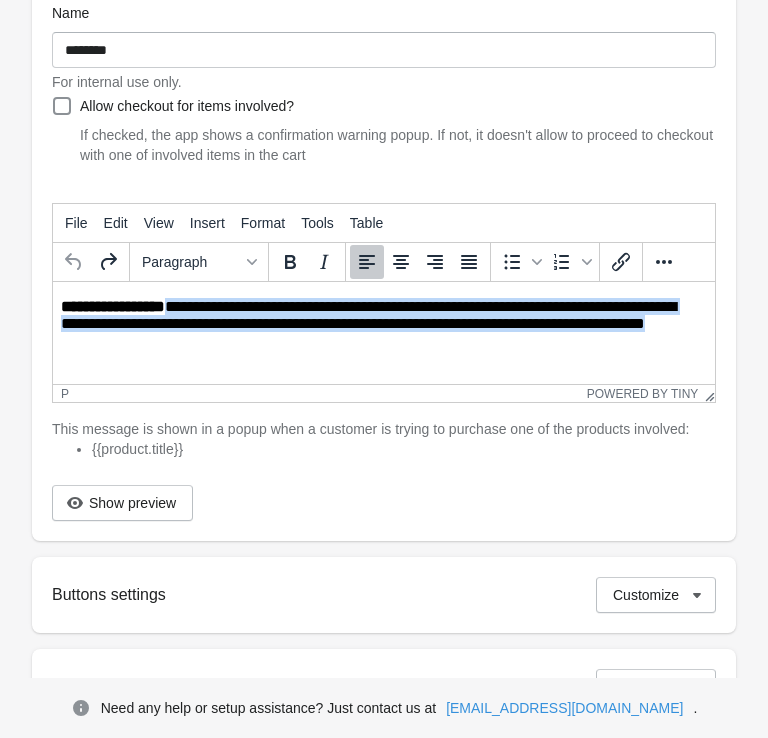drag, startPoint x: 575, startPoint y: 339, endPoint x: 171, endPoint y: 289, distance: 407.0823 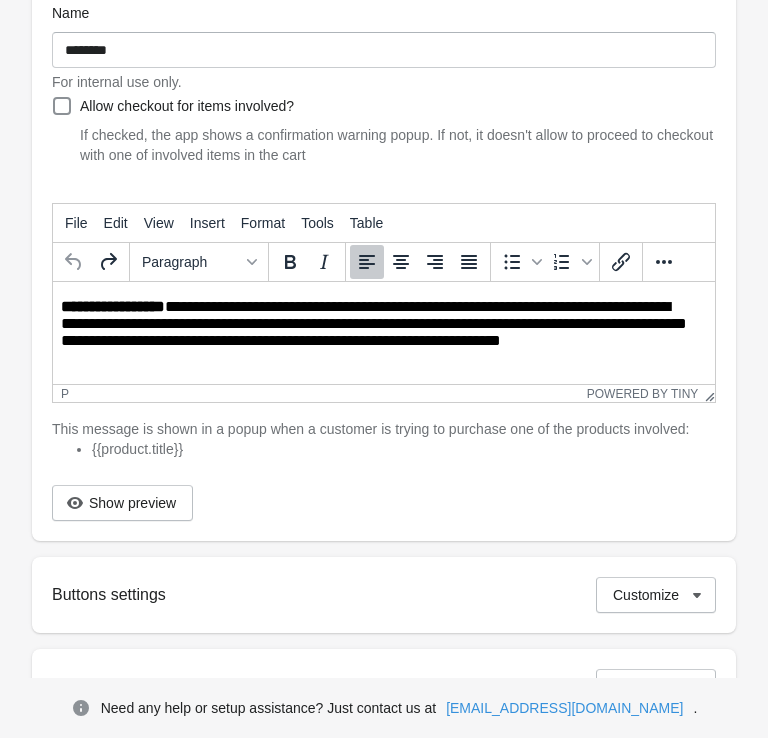 scroll, scrollTop: 35, scrollLeft: 0, axis: vertical 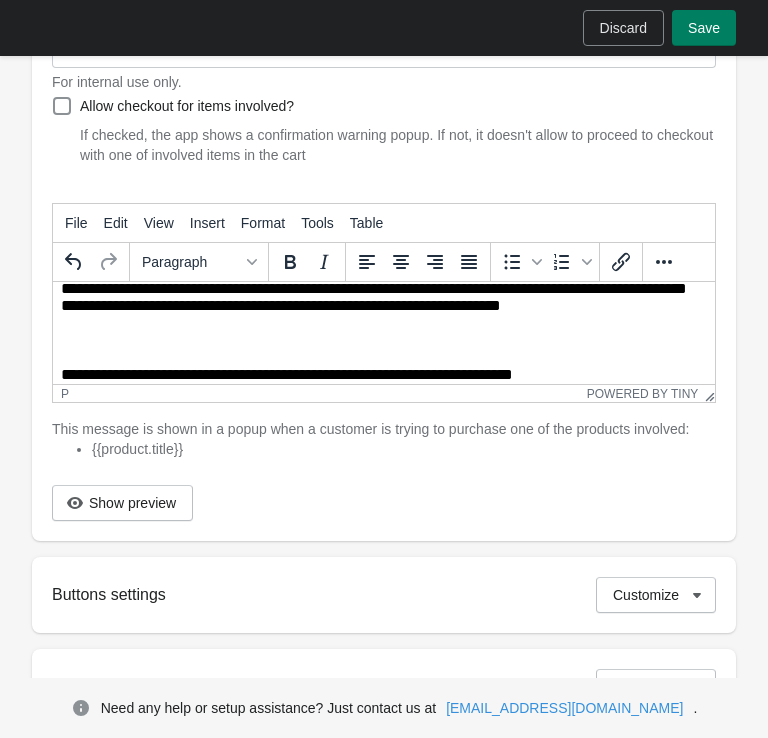 click on "**********" at bounding box center [384, 366] 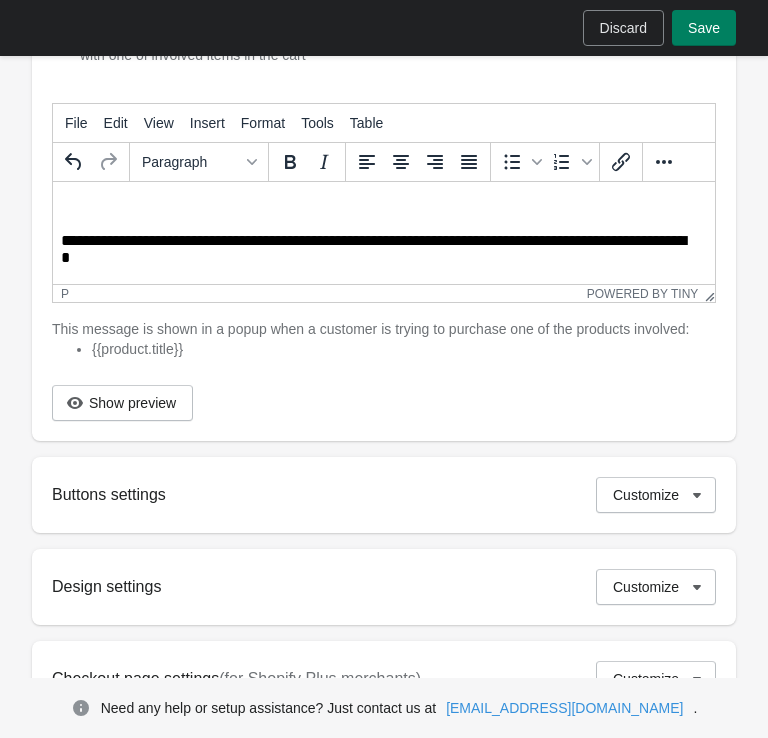 scroll, scrollTop: 38, scrollLeft: 0, axis: vertical 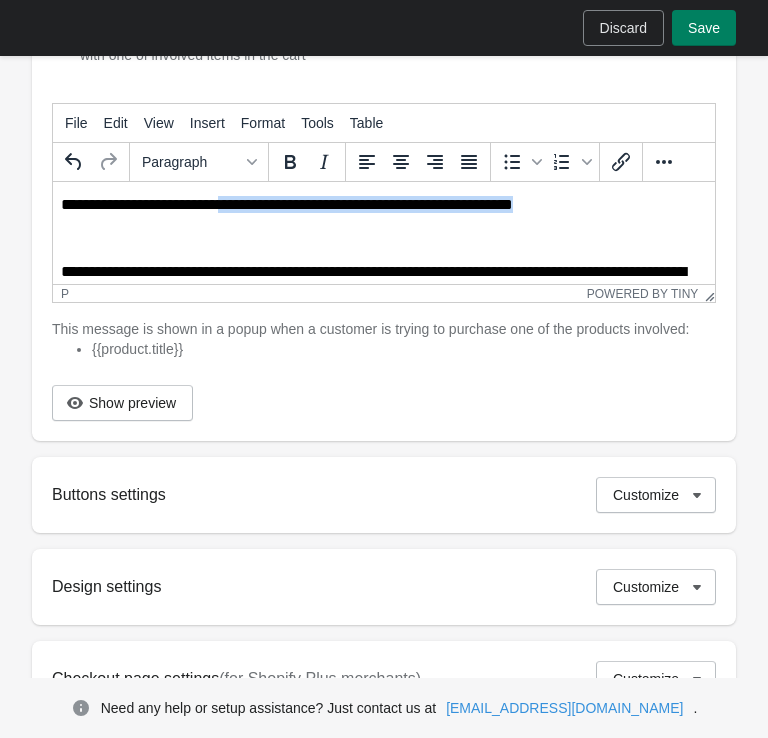 drag, startPoint x: 576, startPoint y: 269, endPoint x: 238, endPoint y: 209, distance: 343.28415 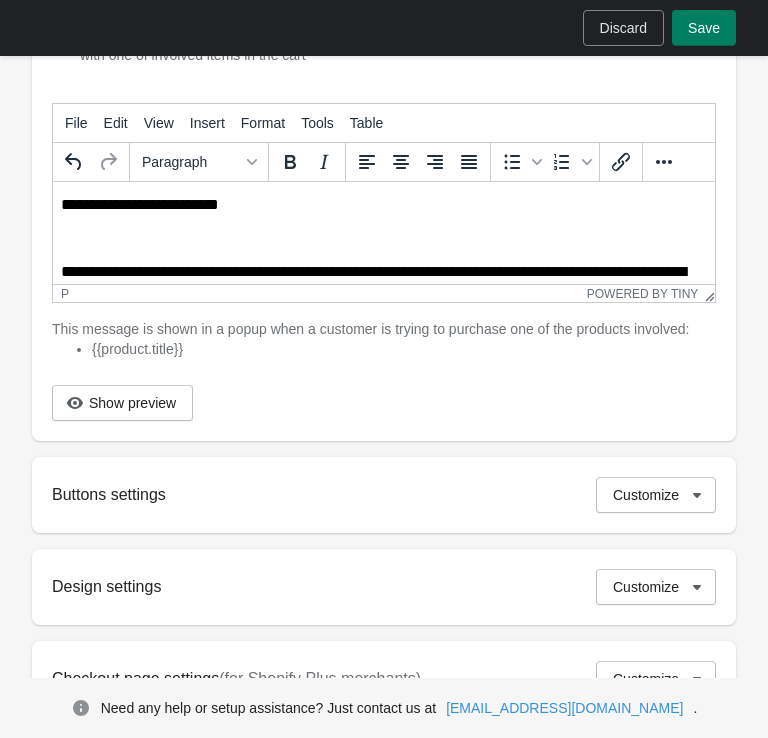 click on "**********" at bounding box center [384, 196] 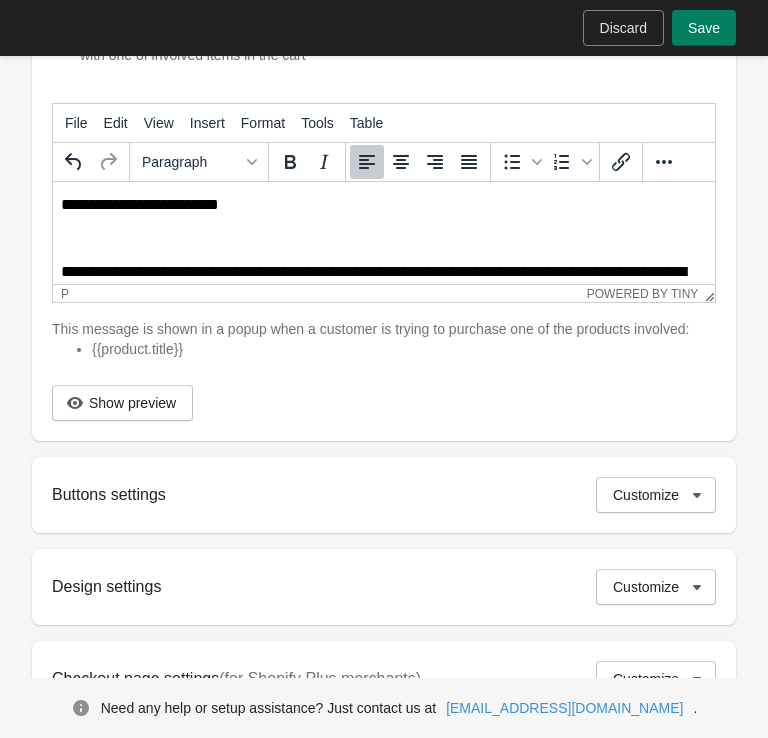click on "**********" at bounding box center [384, 196] 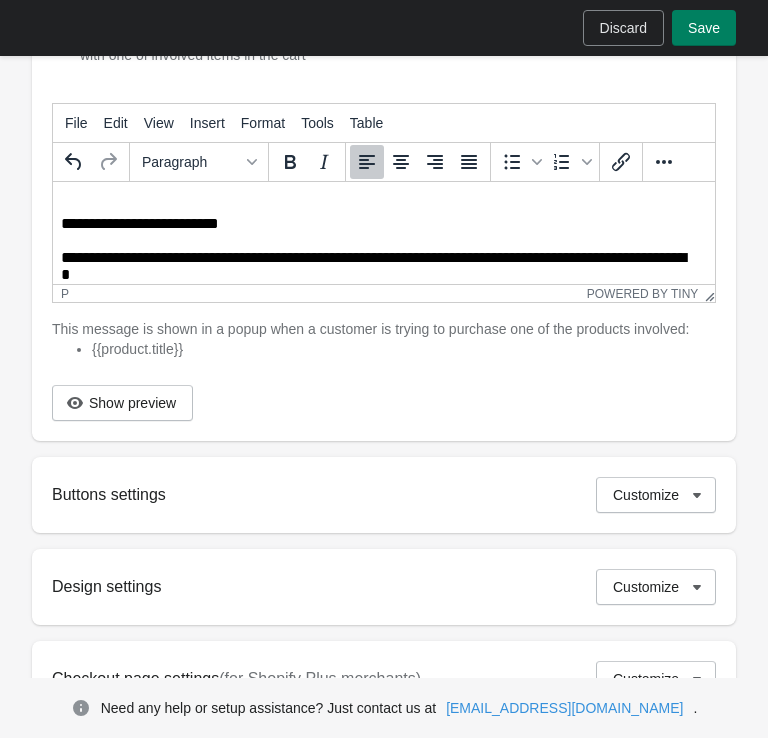 scroll, scrollTop: 70, scrollLeft: 0, axis: vertical 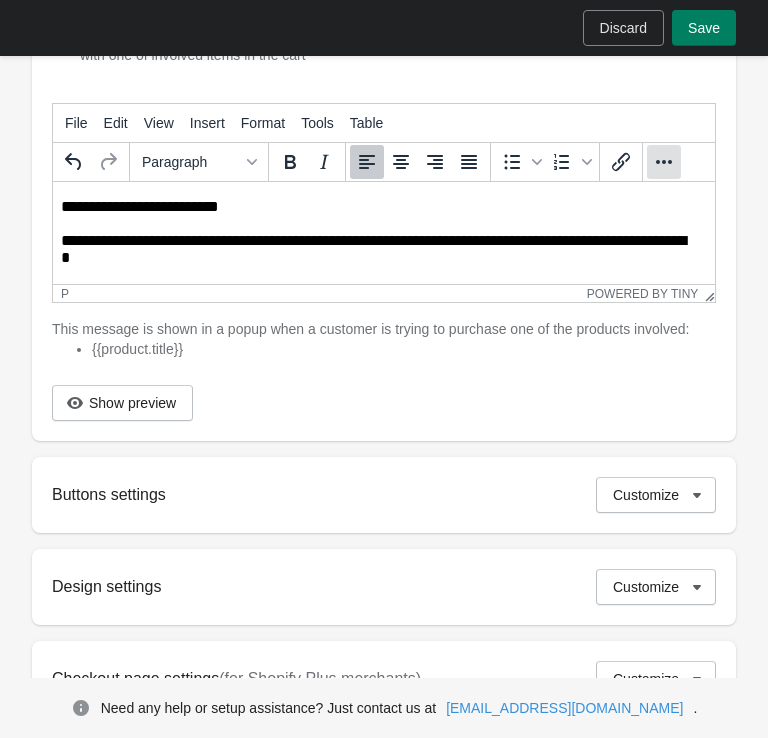 click 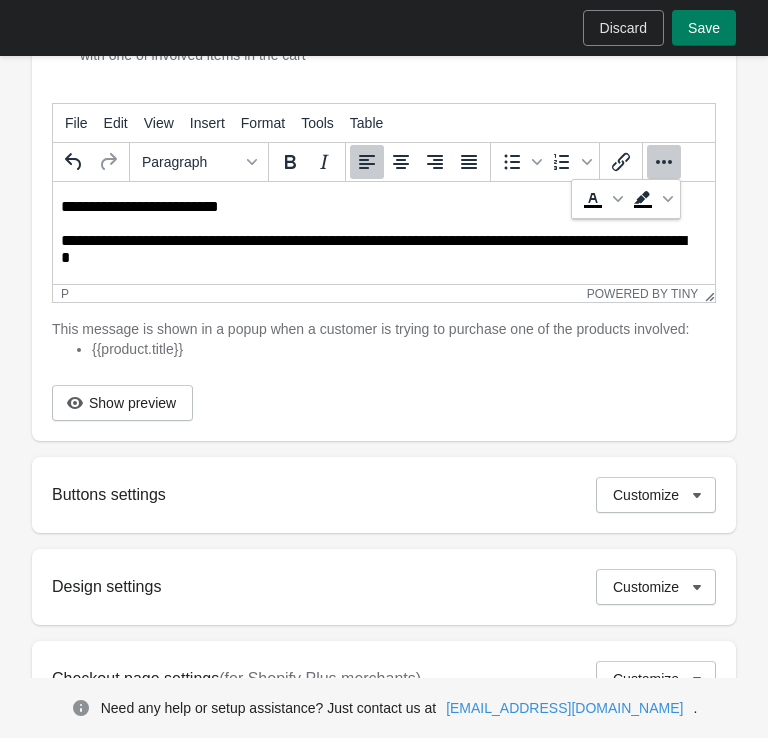 click 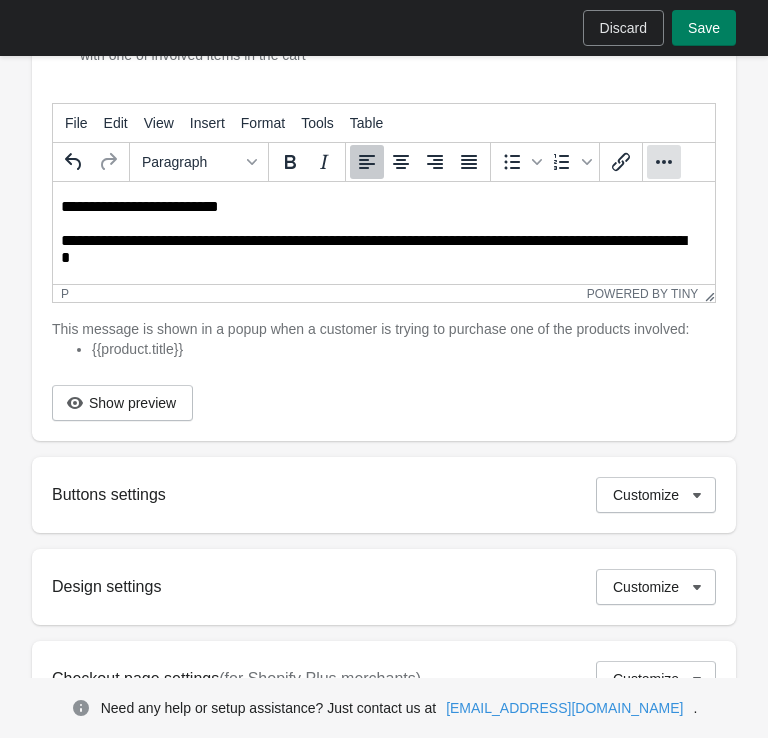 click 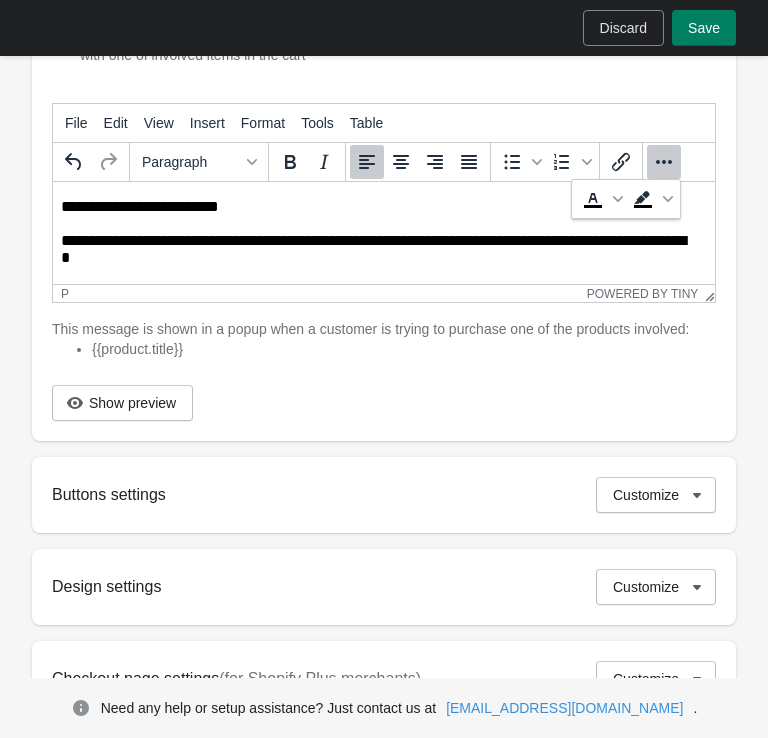 click on "**********" at bounding box center [376, 207] 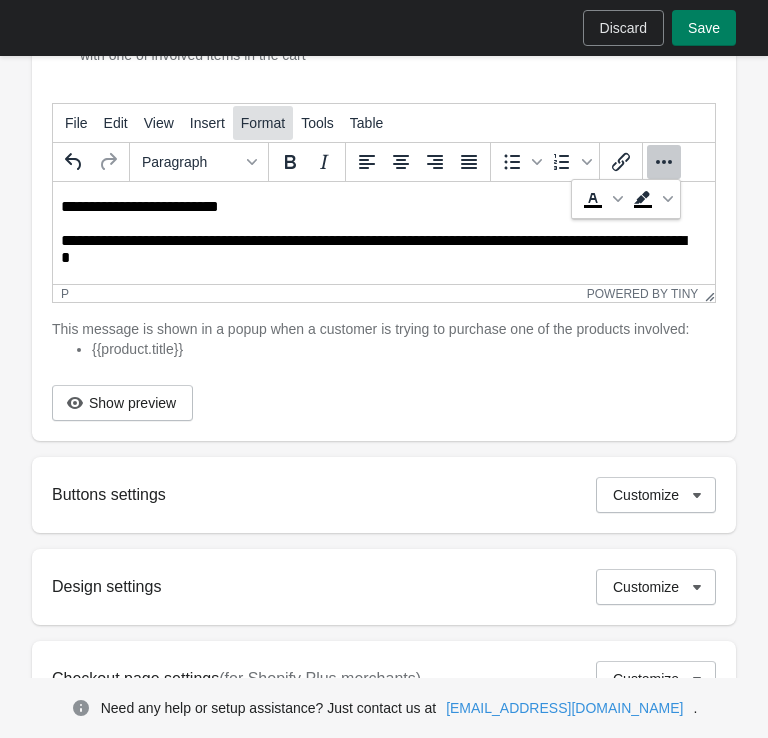 click on "Format" at bounding box center [263, 123] 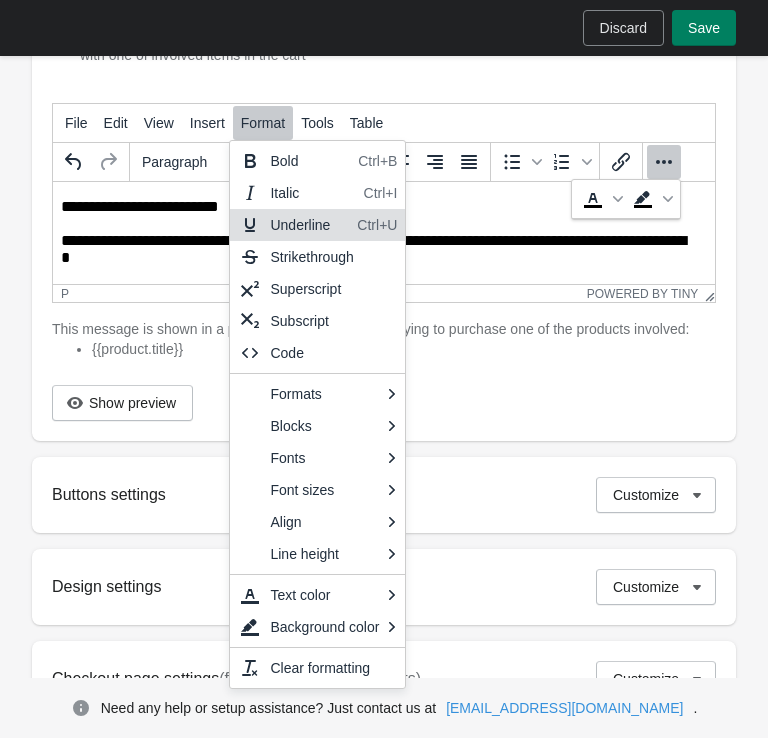 click on "**********" at bounding box center (376, 207) 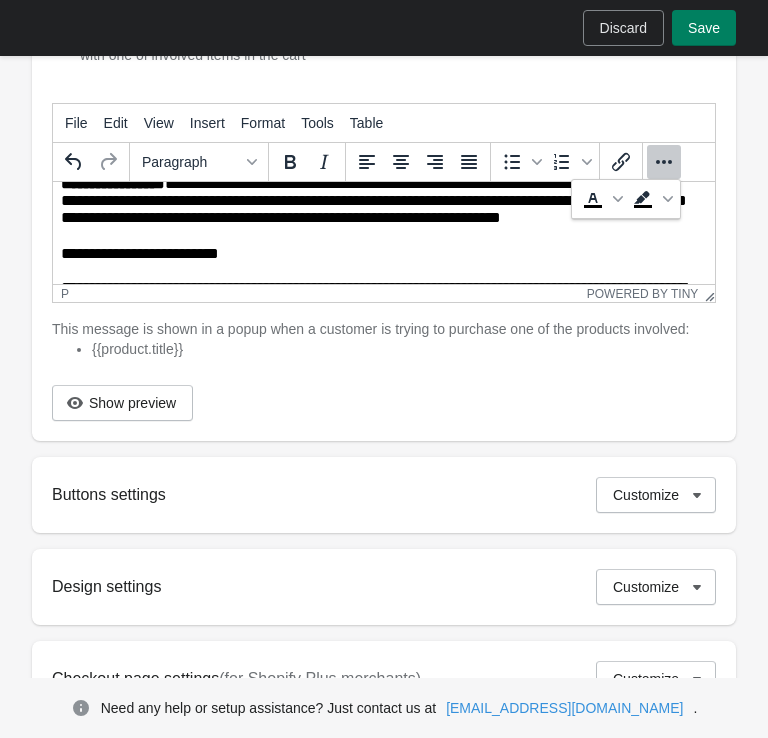 scroll, scrollTop: 0, scrollLeft: 0, axis: both 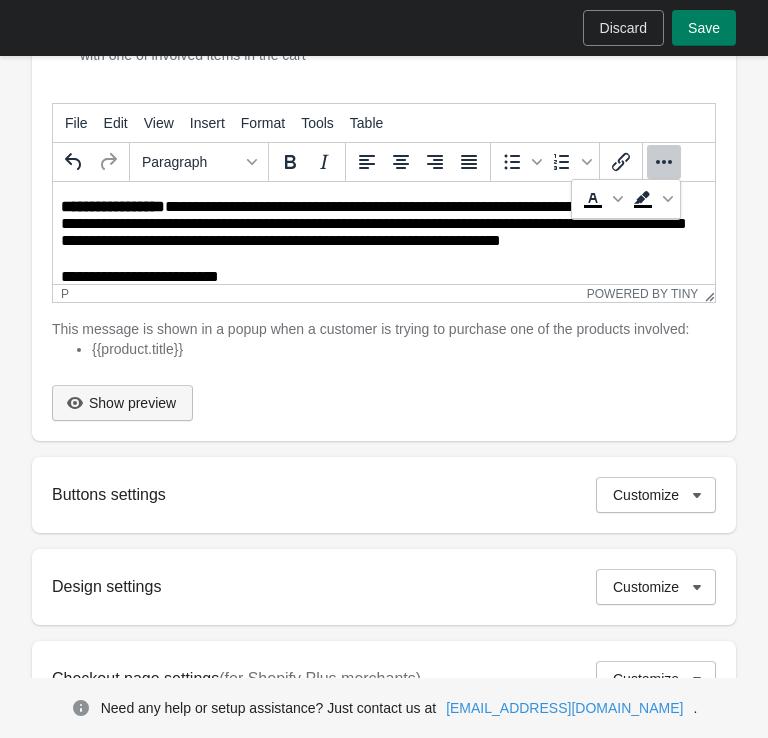 click on "Show preview" at bounding box center (132, 403) 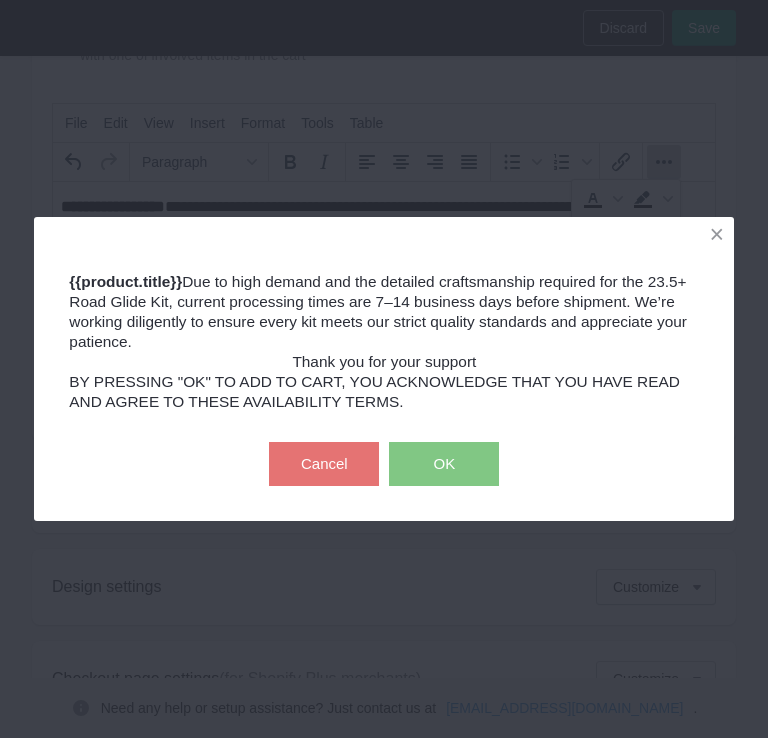 click on "Cancel OK" at bounding box center (384, 464) 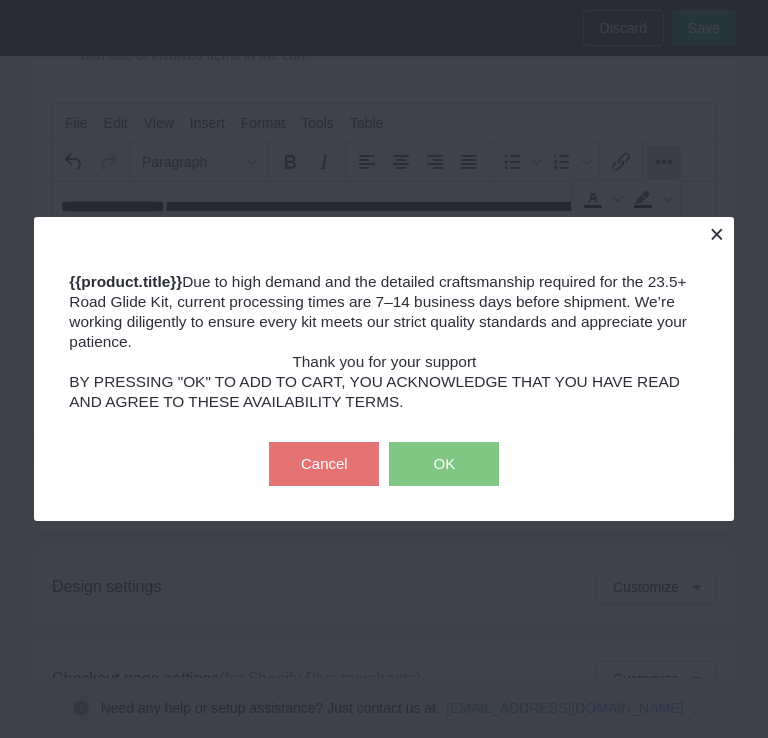 click at bounding box center [716, 234] 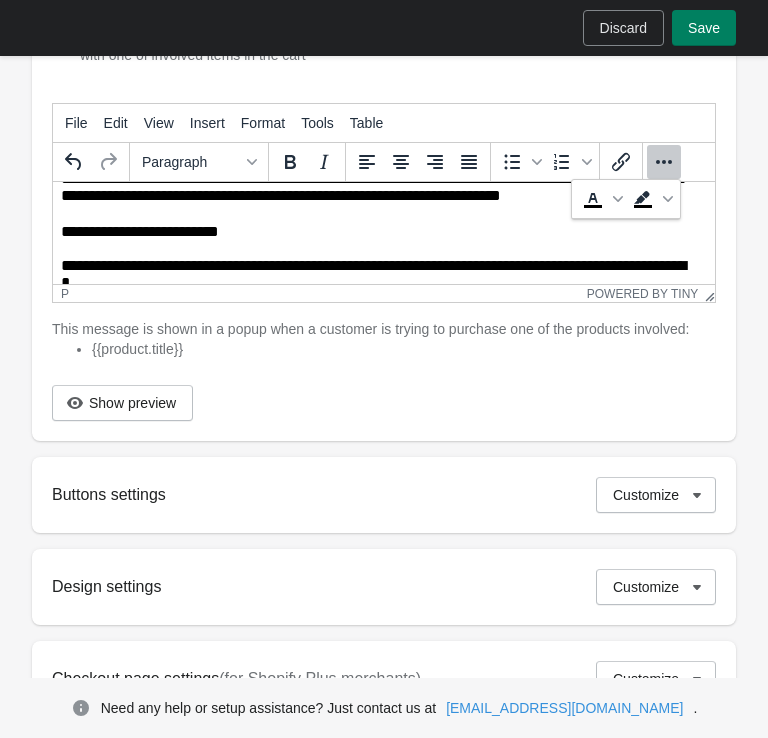 scroll, scrollTop: 70, scrollLeft: 0, axis: vertical 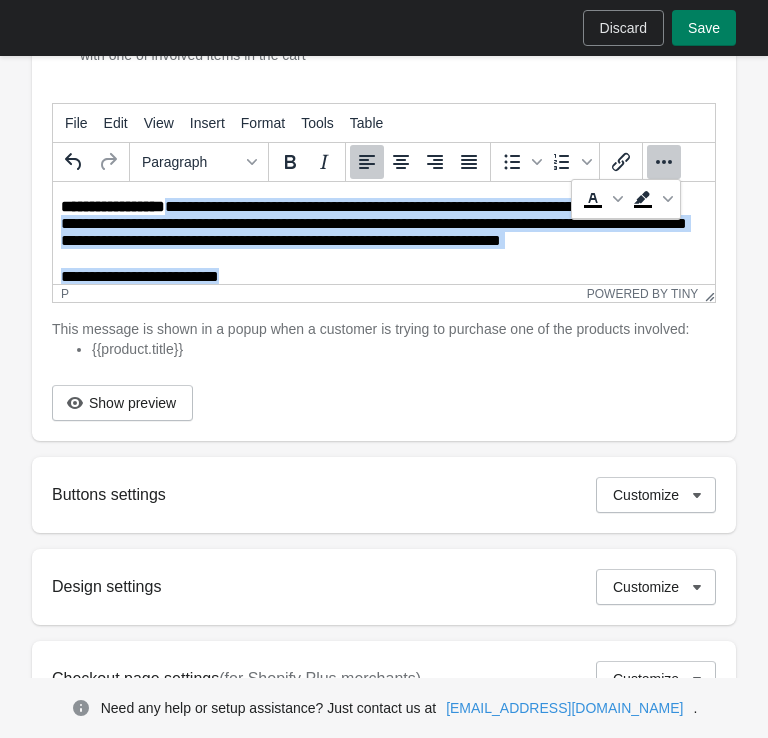 drag, startPoint x: 210, startPoint y: 197, endPoint x: 172, endPoint y: 202, distance: 38.327538 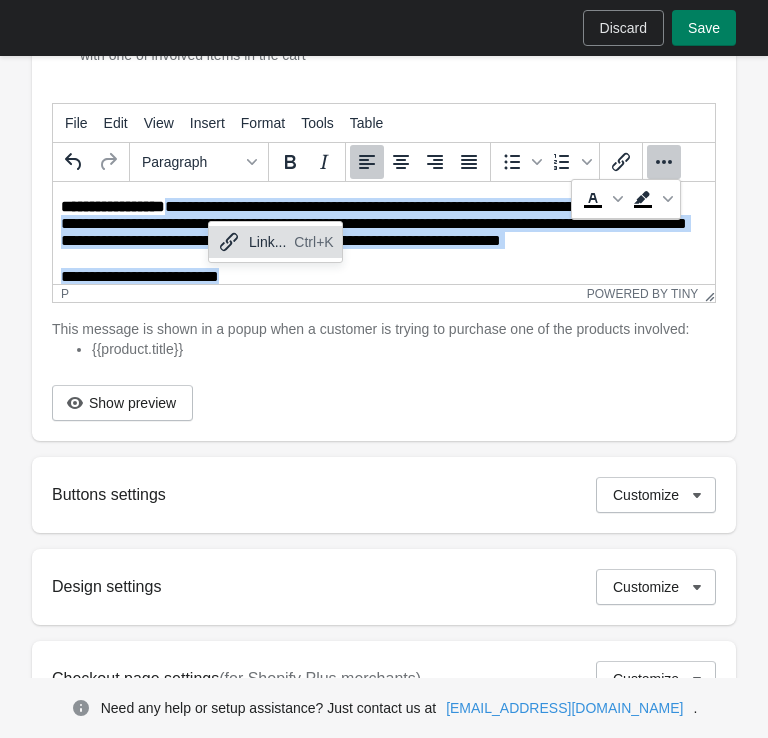 click on "**********" at bounding box center (376, 277) 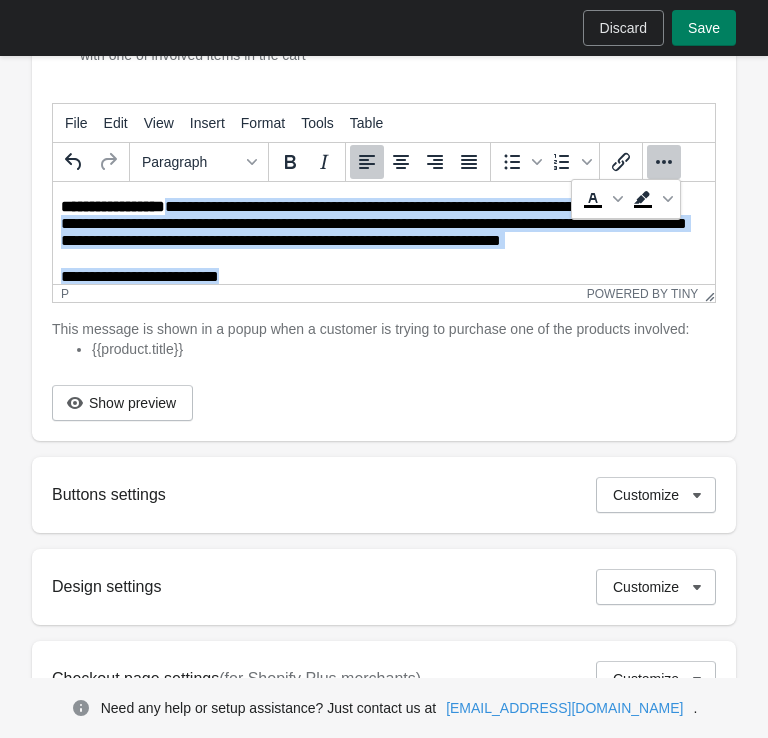 drag, startPoint x: 278, startPoint y: 265, endPoint x: 174, endPoint y: 204, distance: 120.56948 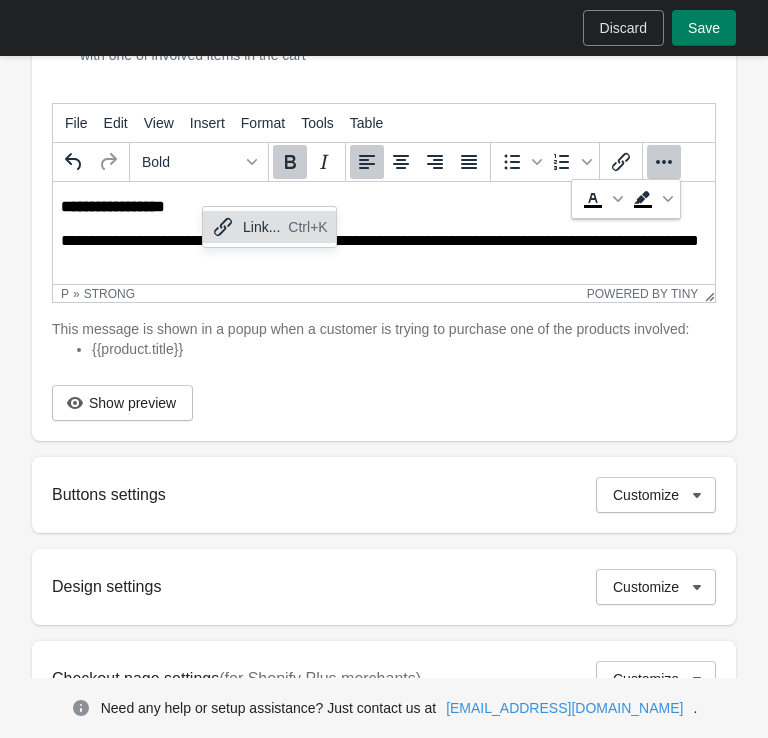 click on "**********" at bounding box center [384, 207] 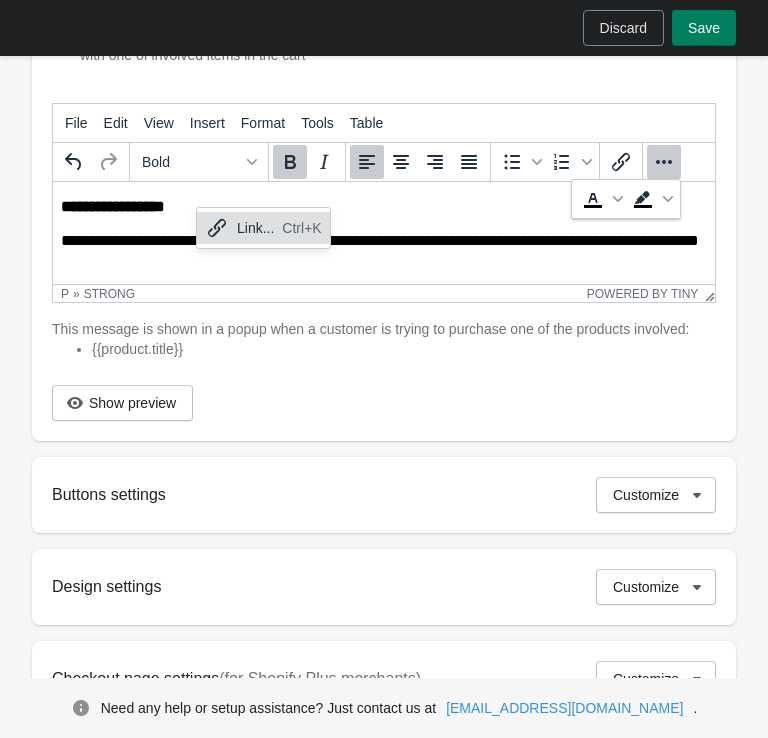 click on "**********" at bounding box center [384, 233] 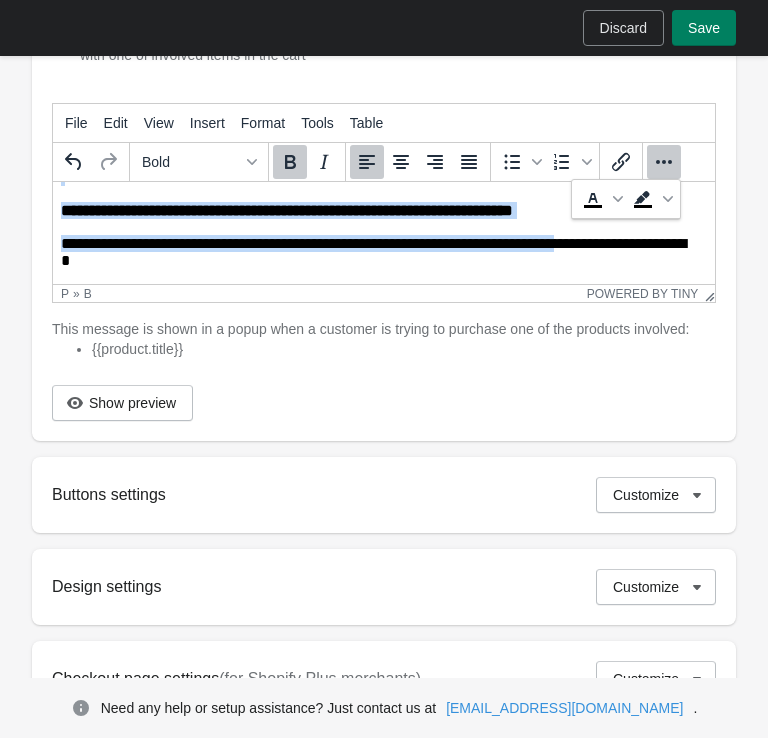 scroll, scrollTop: 122, scrollLeft: 0, axis: vertical 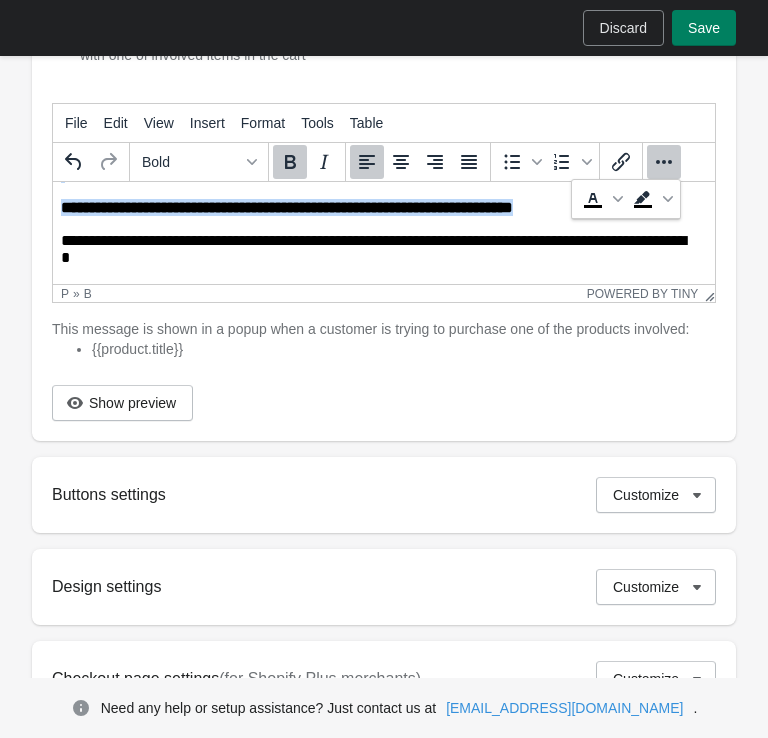 drag, startPoint x: 174, startPoint y: 206, endPoint x: 584, endPoint y: 208, distance: 410.00488 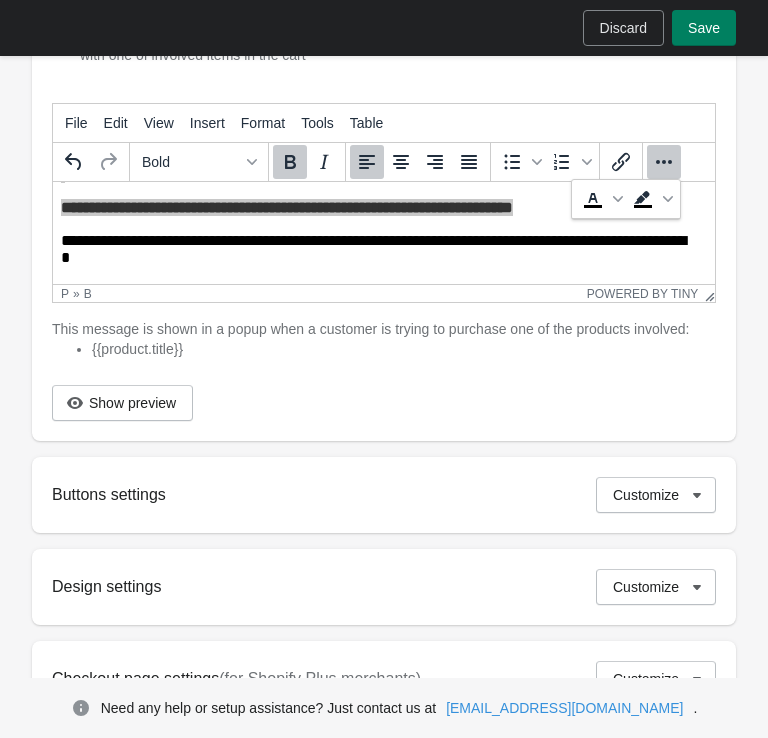 click 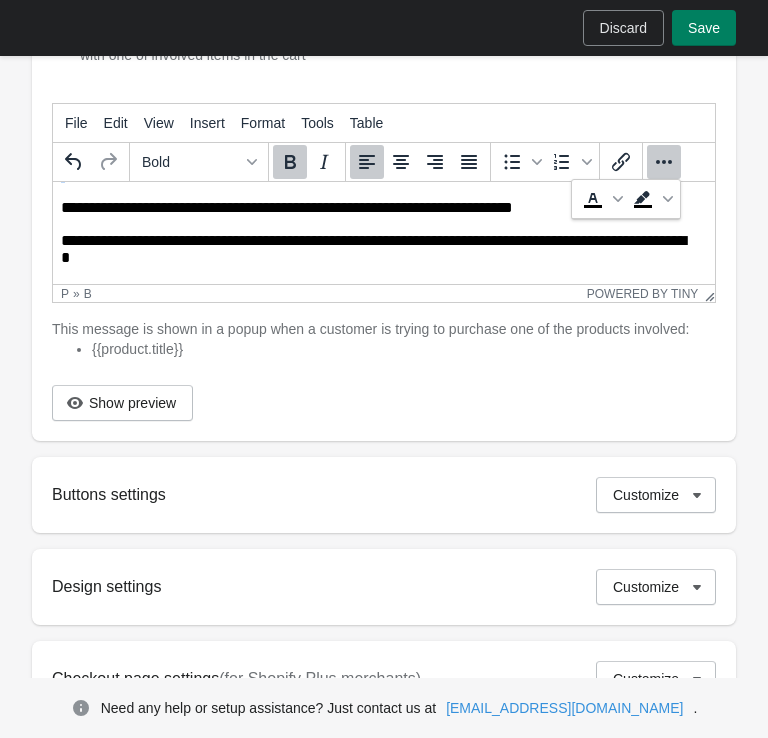 scroll, scrollTop: 104, scrollLeft: 0, axis: vertical 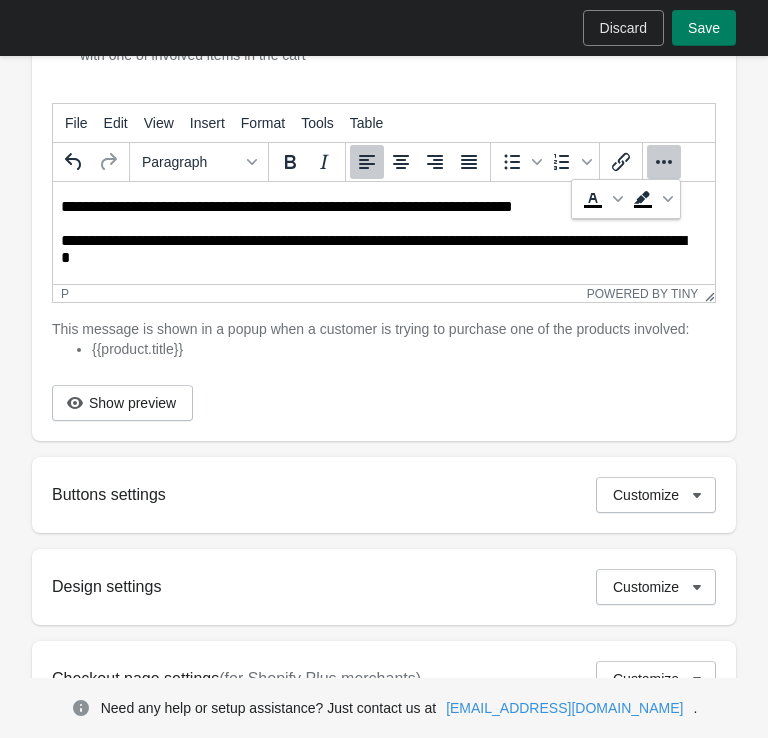 click on "**********" at bounding box center (376, 207) 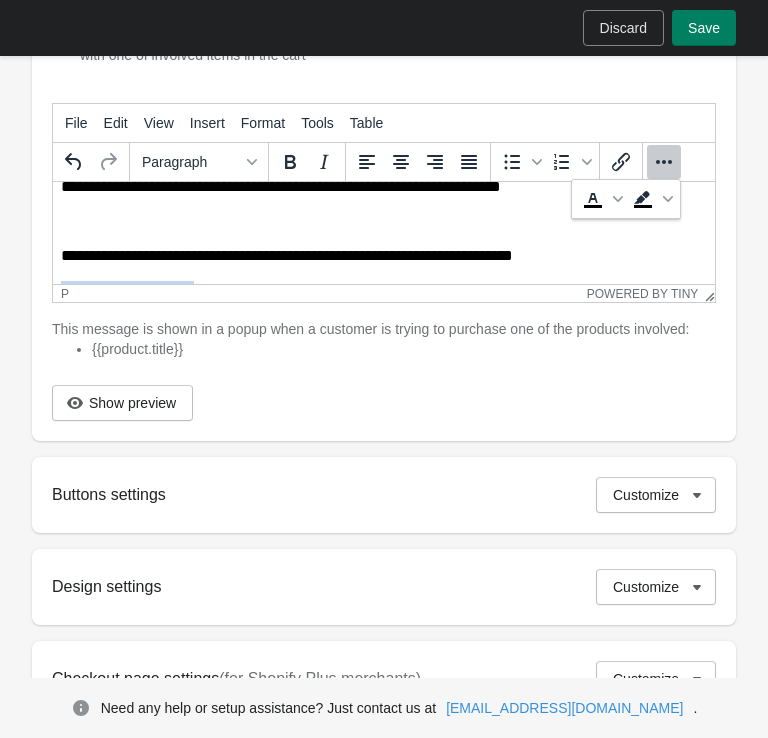 scroll, scrollTop: 104, scrollLeft: 0, axis: vertical 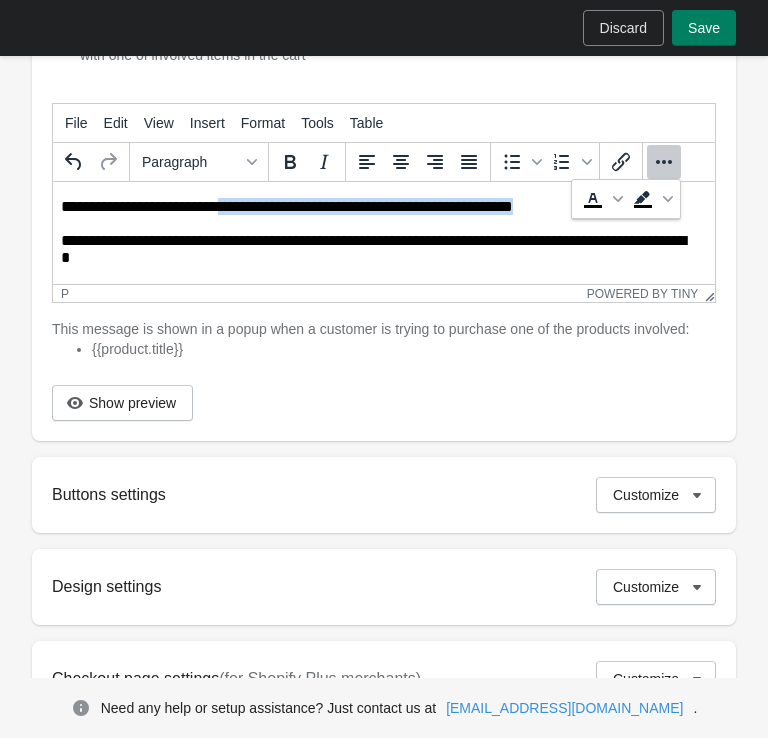drag, startPoint x: 563, startPoint y: 202, endPoint x: 245, endPoint y: 210, distance: 318.10062 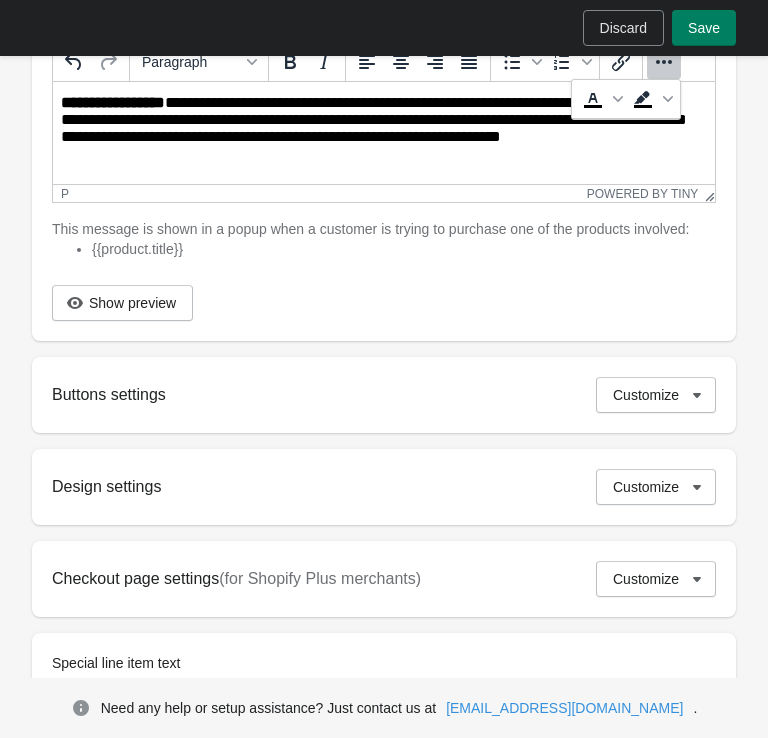scroll, scrollTop: 104, scrollLeft: 0, axis: vertical 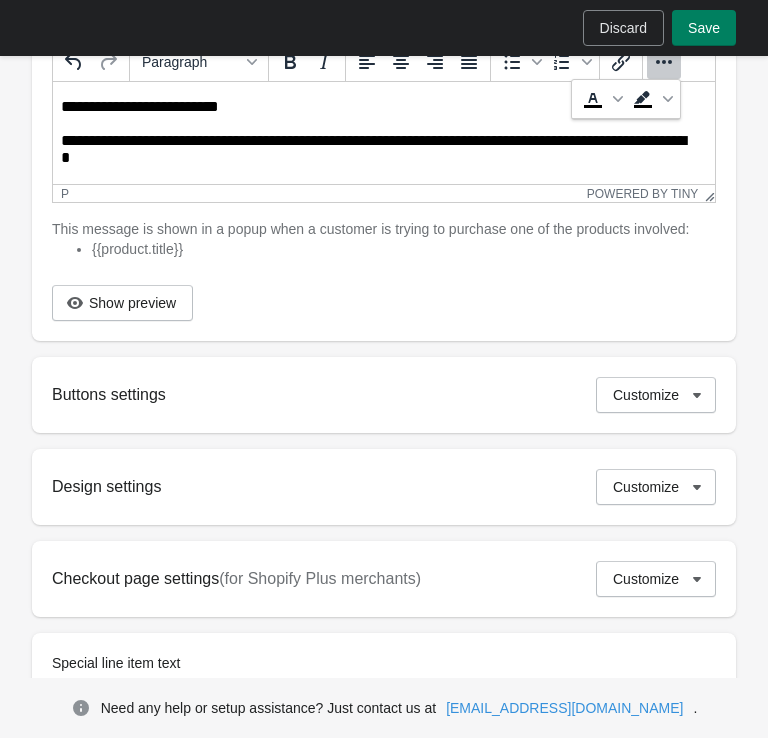 click on "**********" at bounding box center [384, 81] 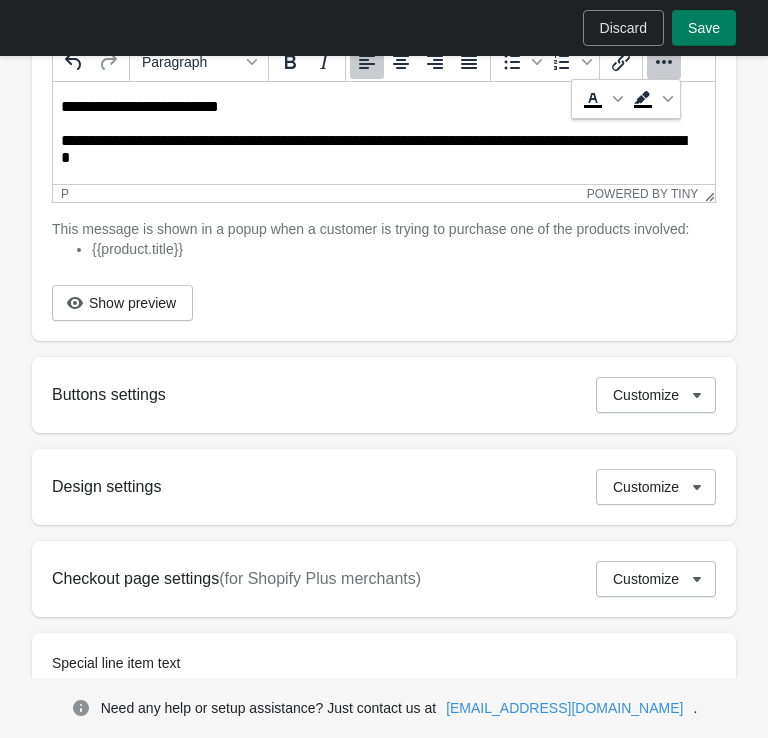 scroll, scrollTop: 0, scrollLeft: 0, axis: both 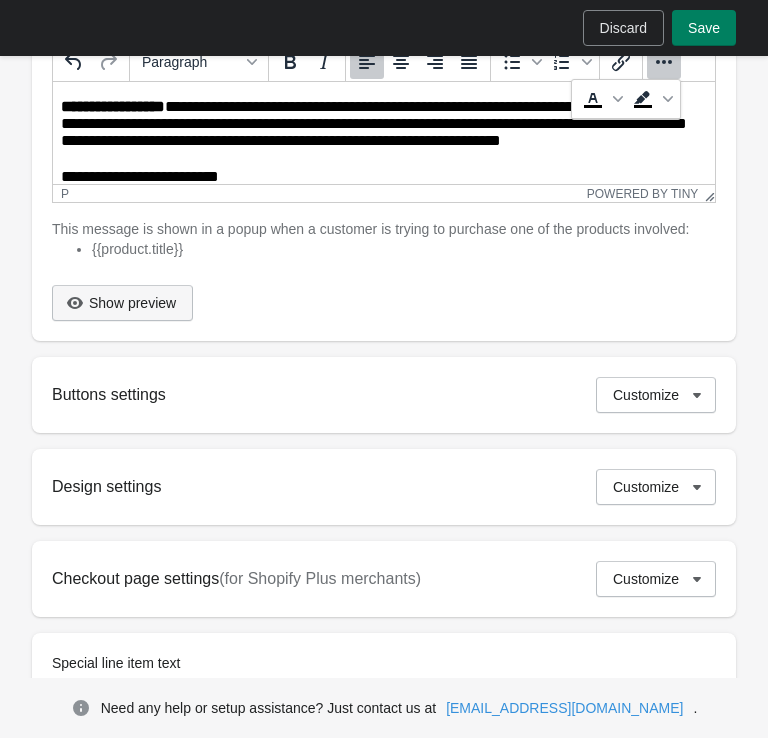 click on "Show preview" at bounding box center (132, 303) 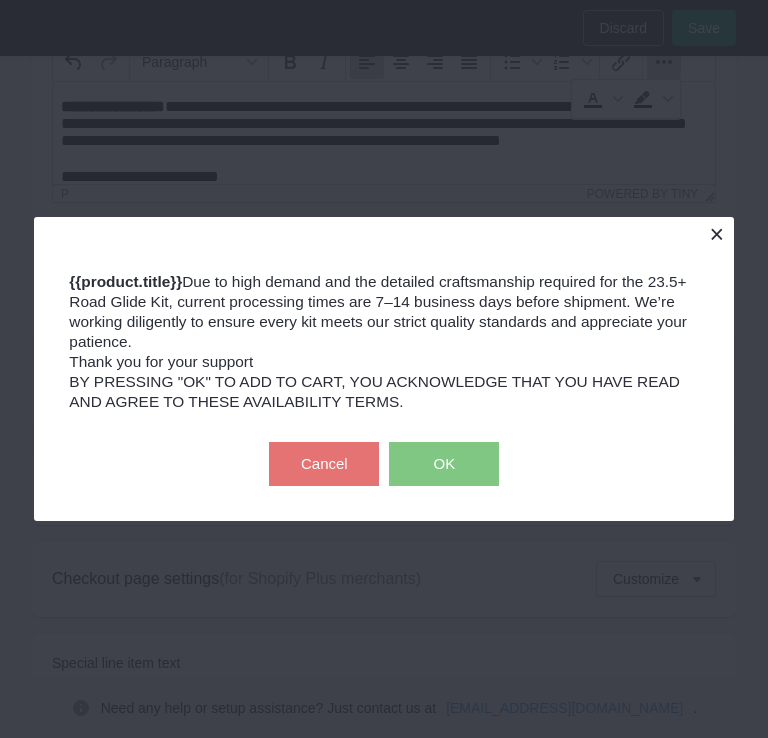 click at bounding box center (716, 234) 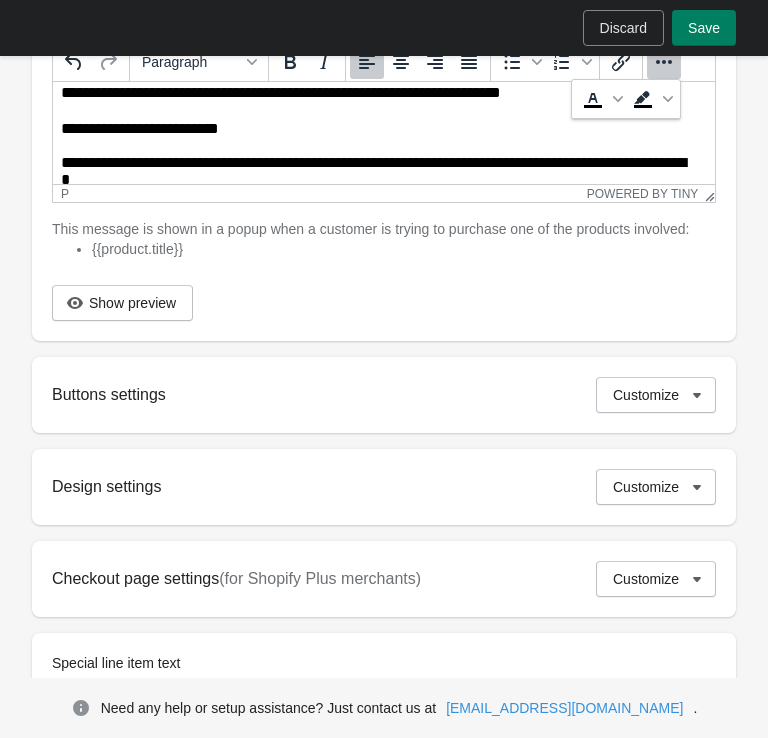 scroll, scrollTop: 70, scrollLeft: 0, axis: vertical 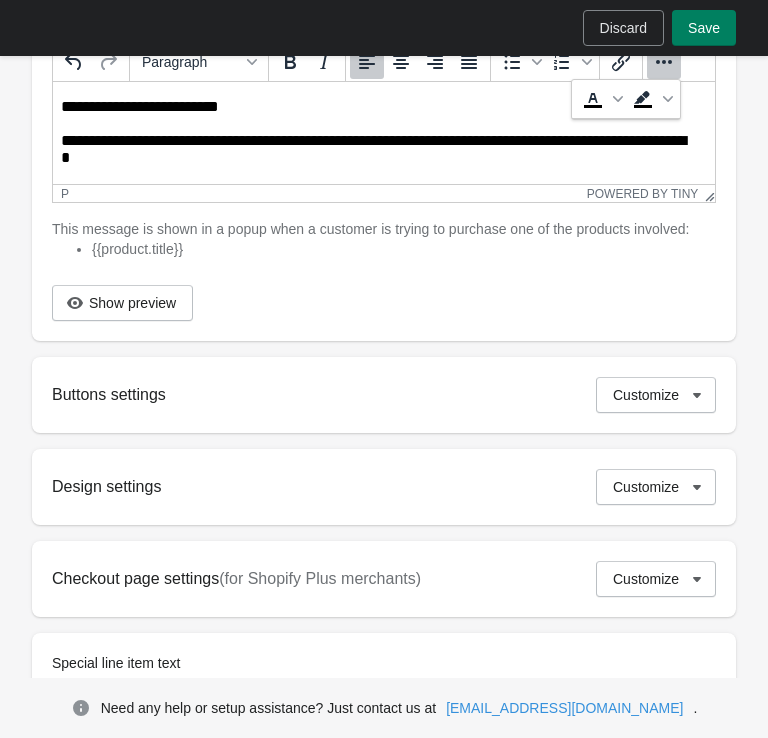 click on "**********" at bounding box center (384, 98) 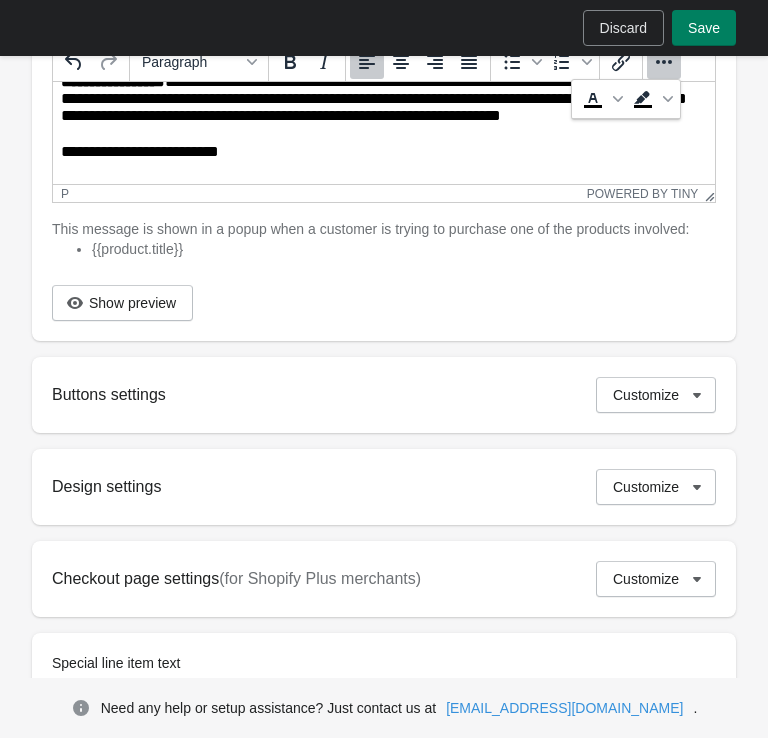 scroll, scrollTop: 0, scrollLeft: 0, axis: both 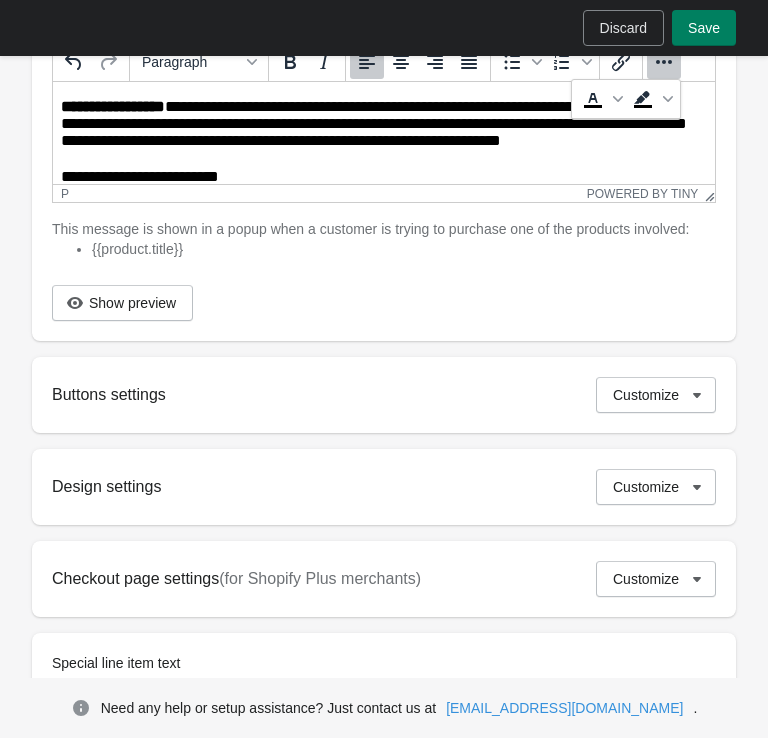 click on "**********" at bounding box center (384, 184) 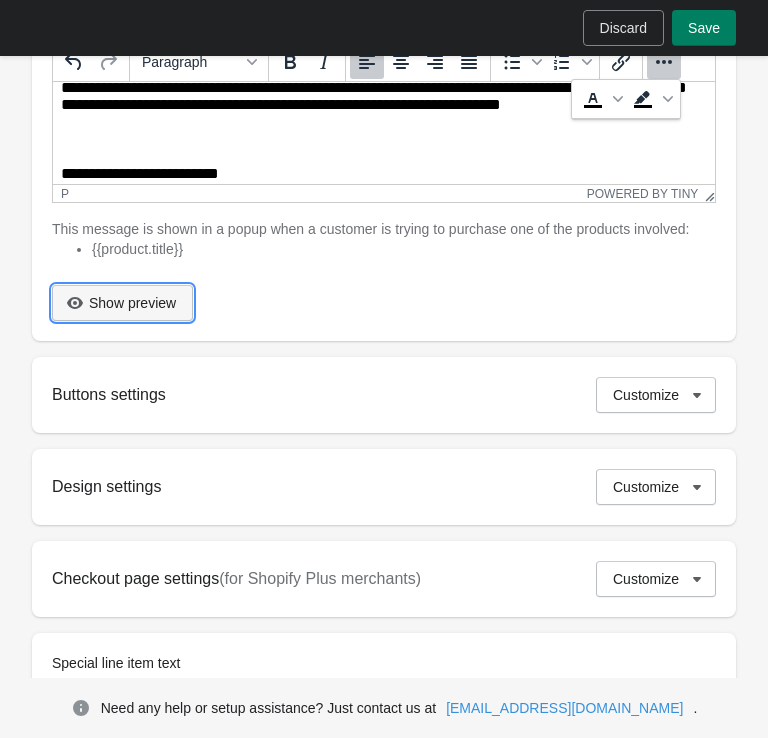 click on "Show preview" at bounding box center (132, 303) 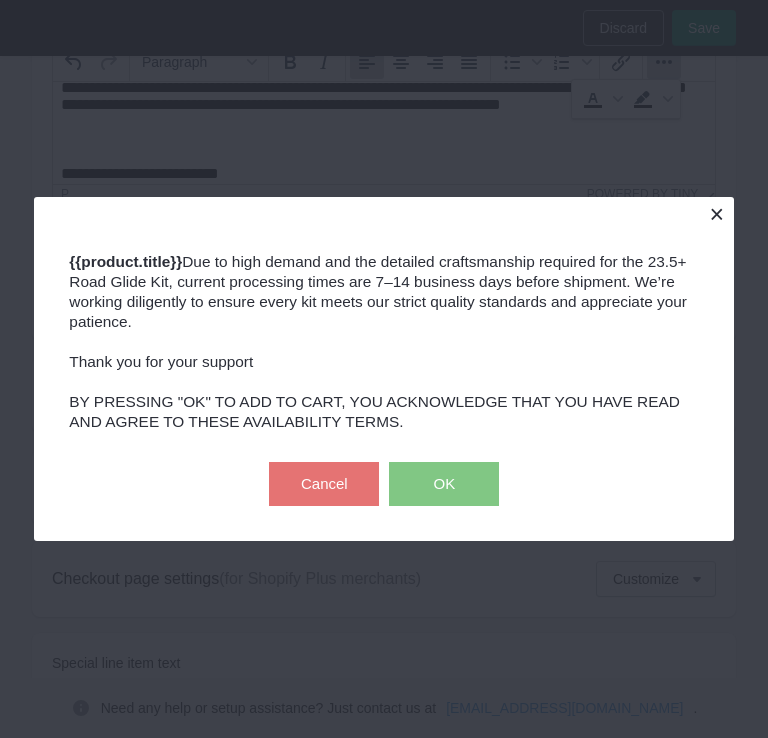 click at bounding box center [716, 214] 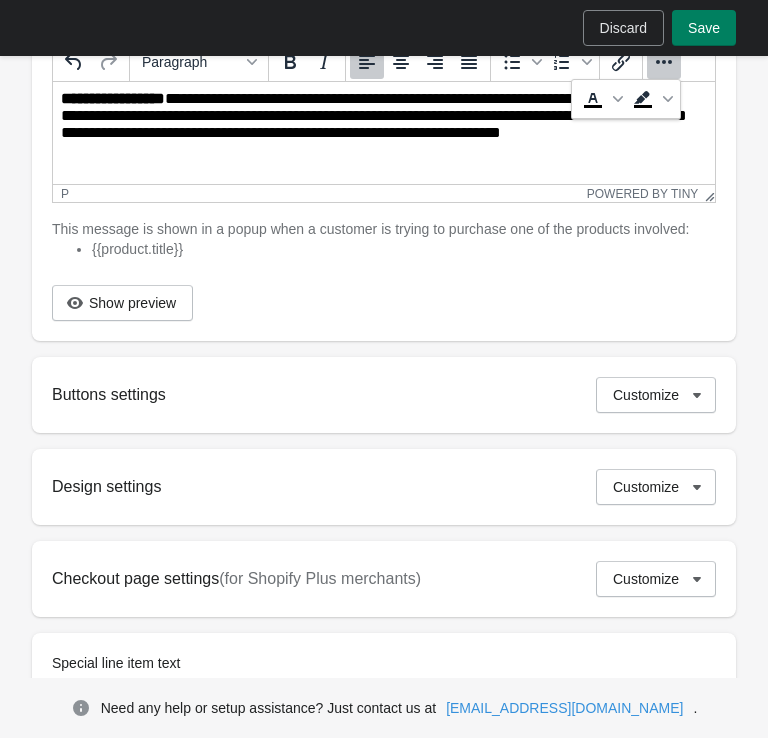 scroll, scrollTop: 0, scrollLeft: 0, axis: both 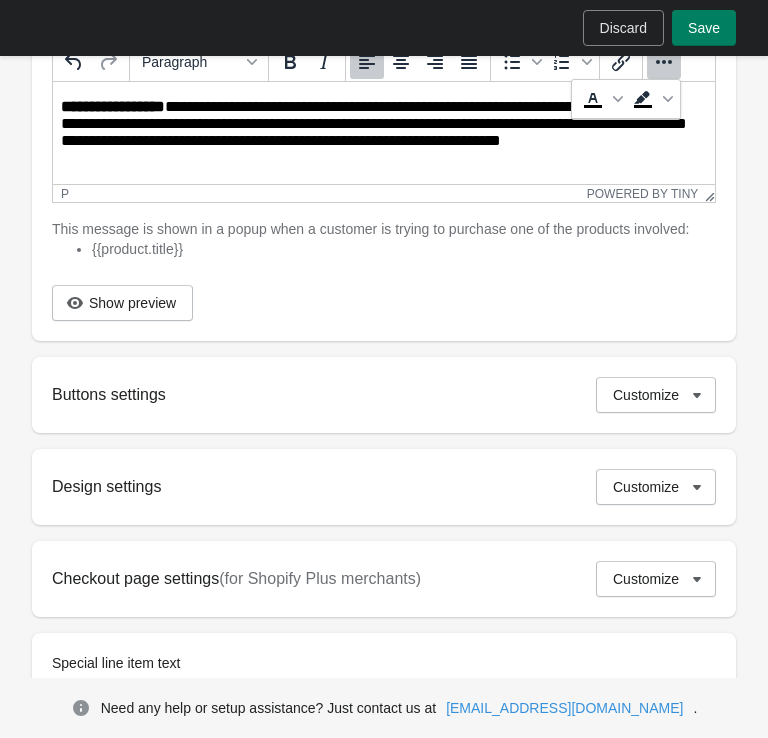 click on "**********" at bounding box center [376, 125] 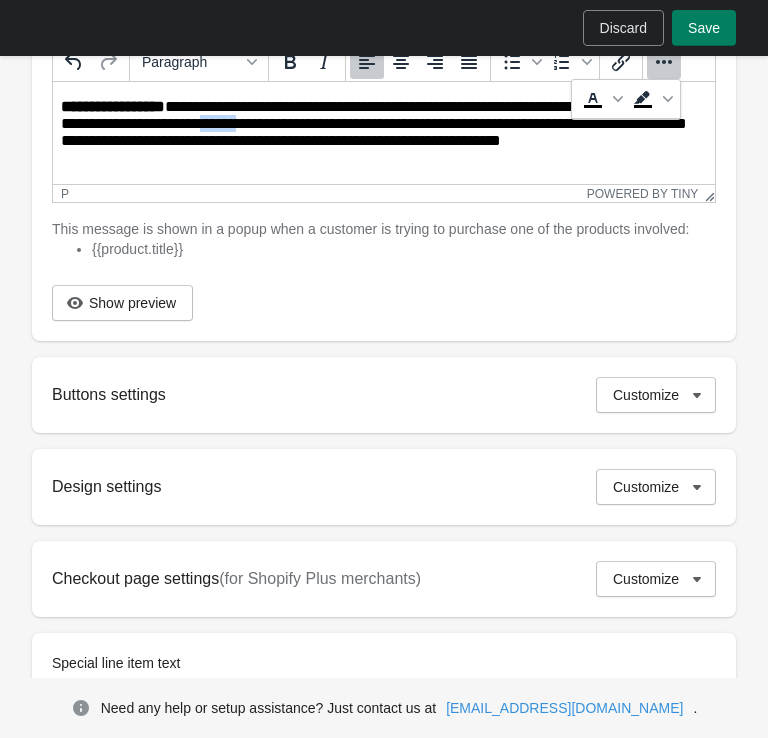 click on "**********" at bounding box center [376, 125] 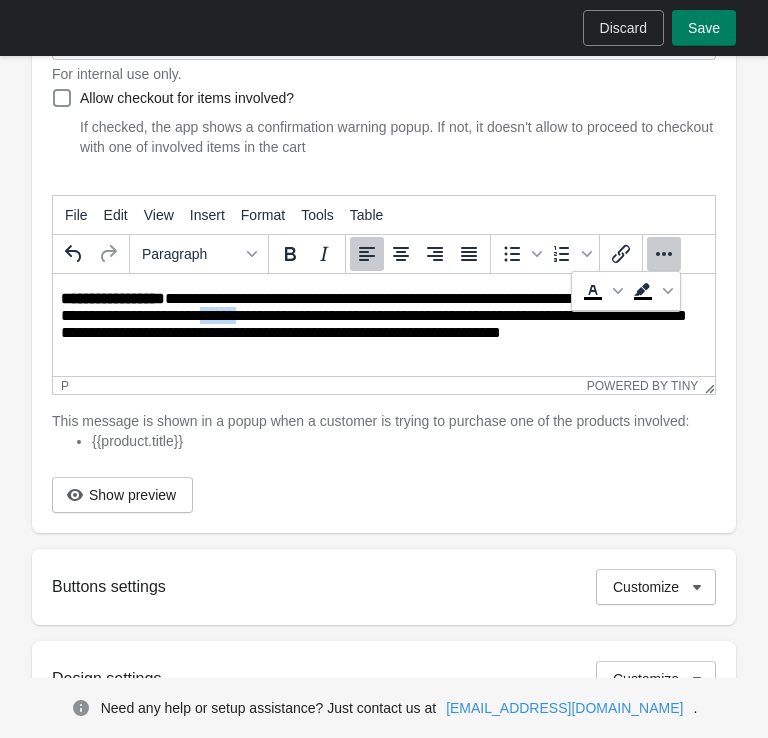 scroll, scrollTop: 300, scrollLeft: 0, axis: vertical 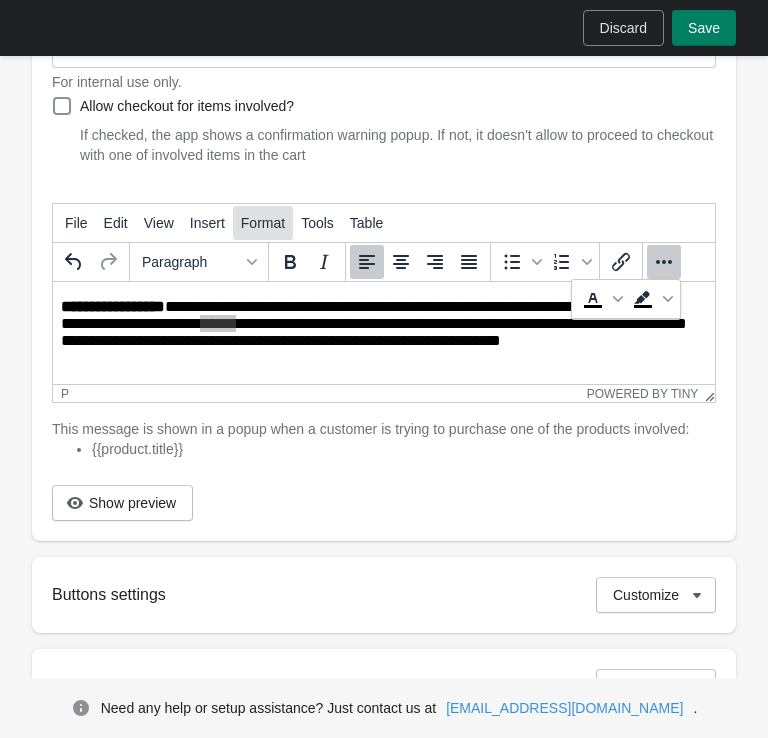 click on "Format" at bounding box center (263, 223) 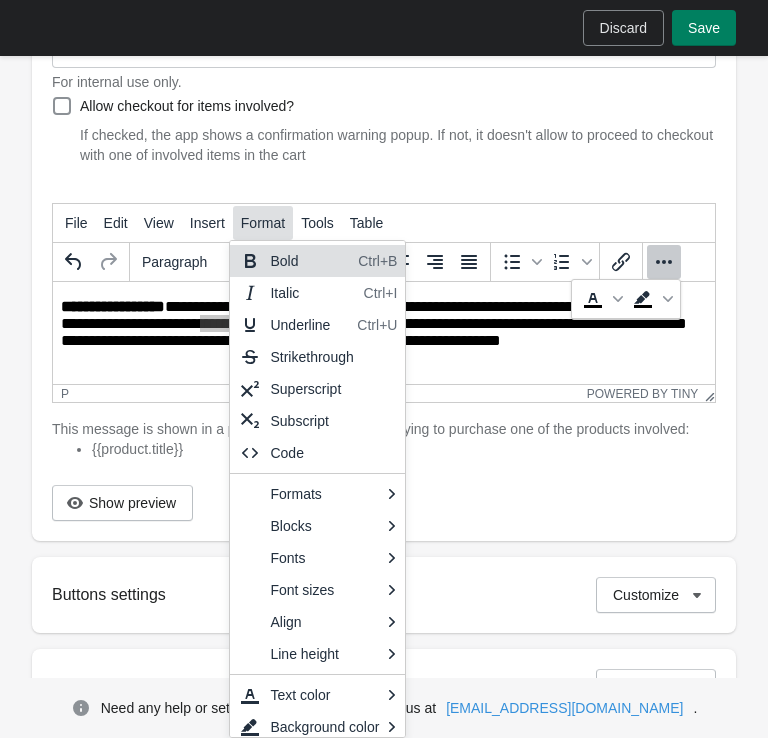 click on "Format" at bounding box center [263, 223] 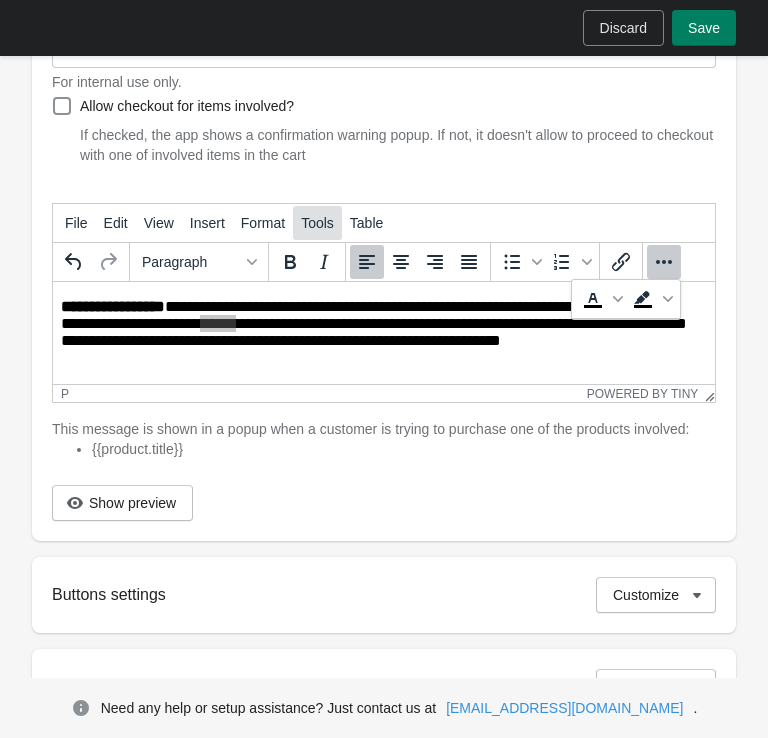 click on "Tools" at bounding box center [317, 223] 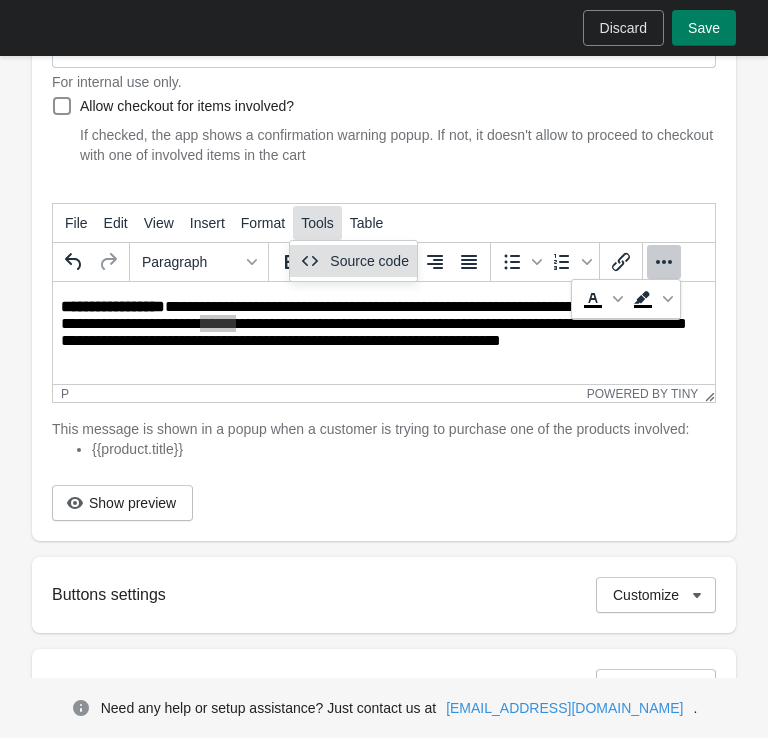 click on "Tools" at bounding box center (317, 223) 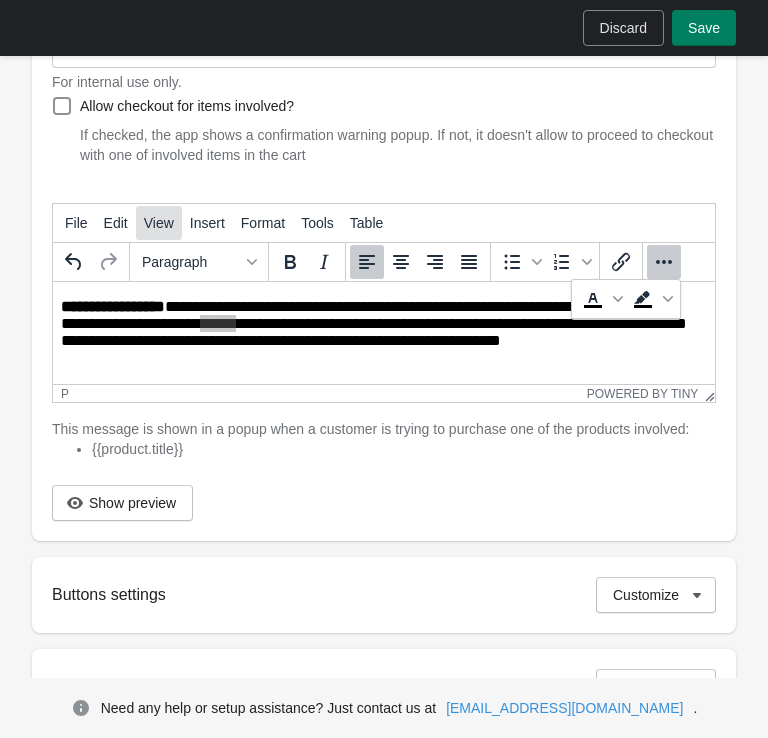 click on "View" at bounding box center (159, 223) 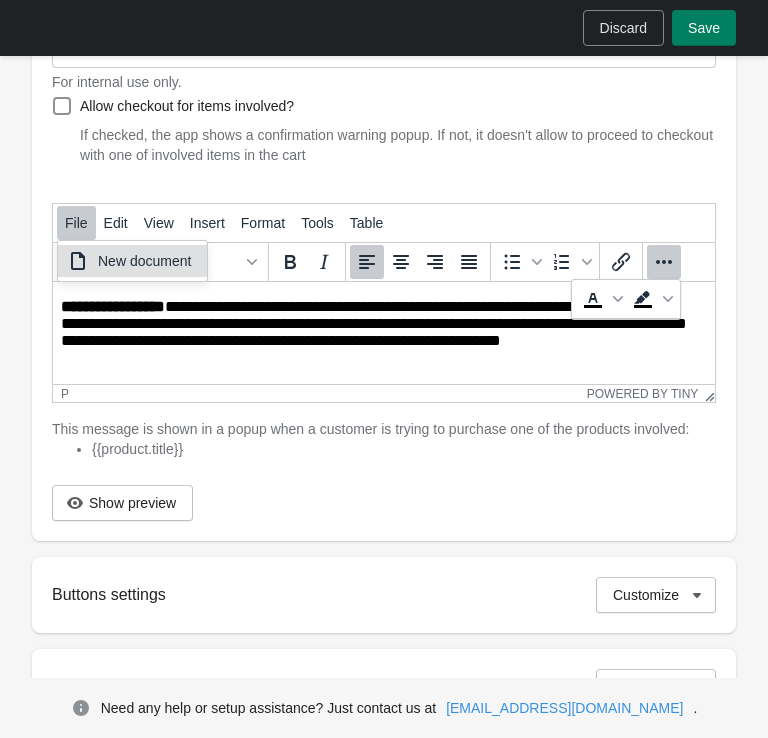 click at bounding box center [384, 376] 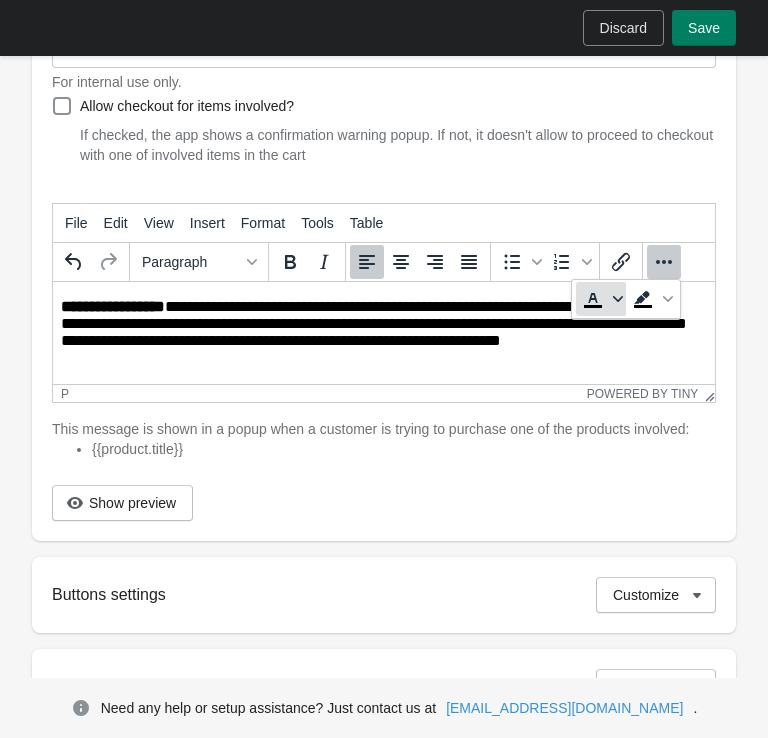 click 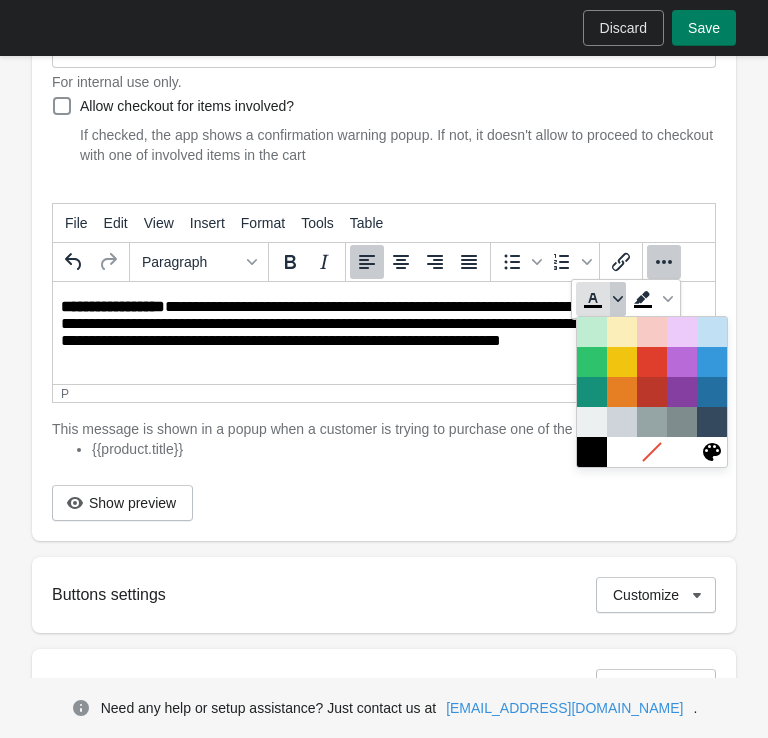 click 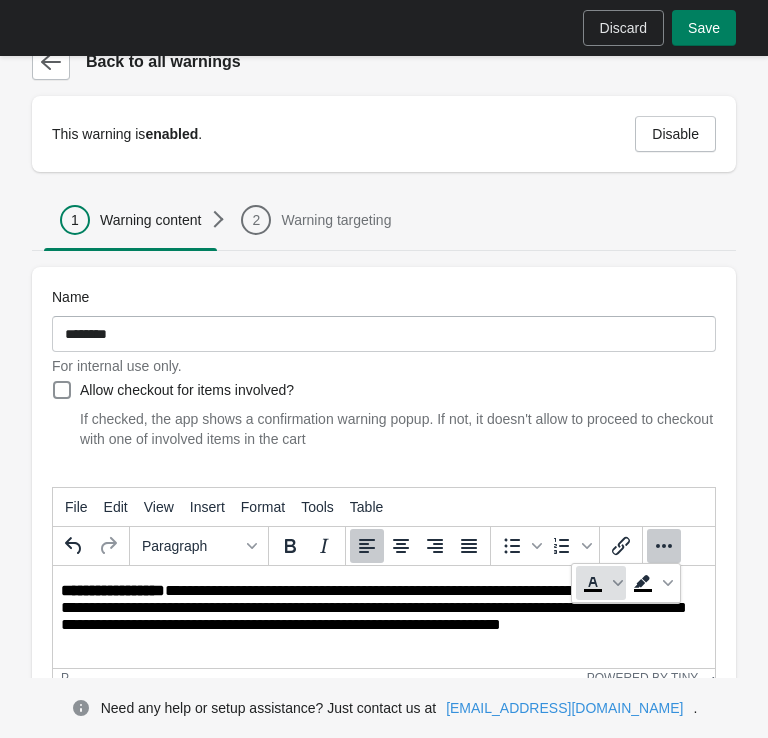 scroll, scrollTop: 0, scrollLeft: 0, axis: both 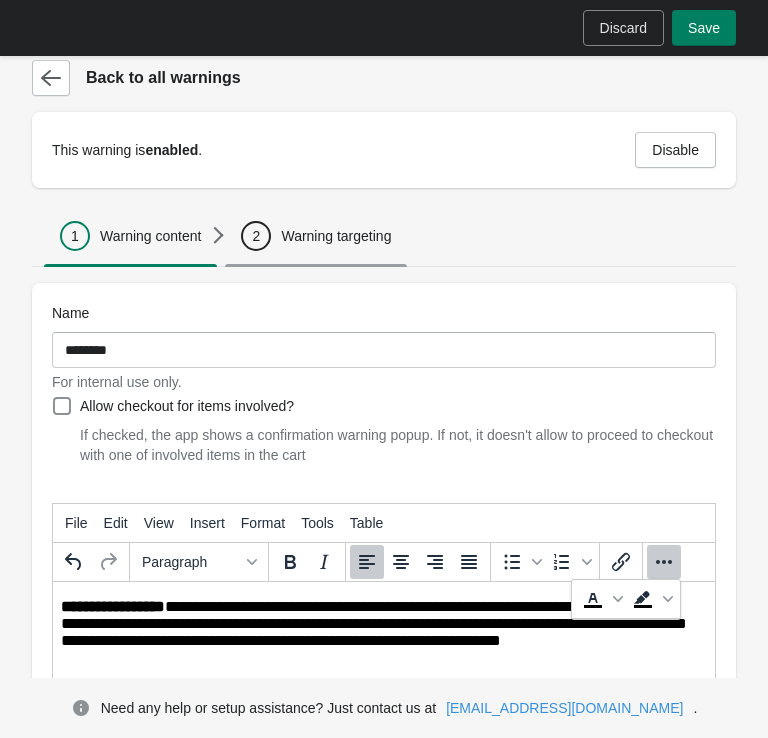 click on "Warning targeting" at bounding box center [336, 236] 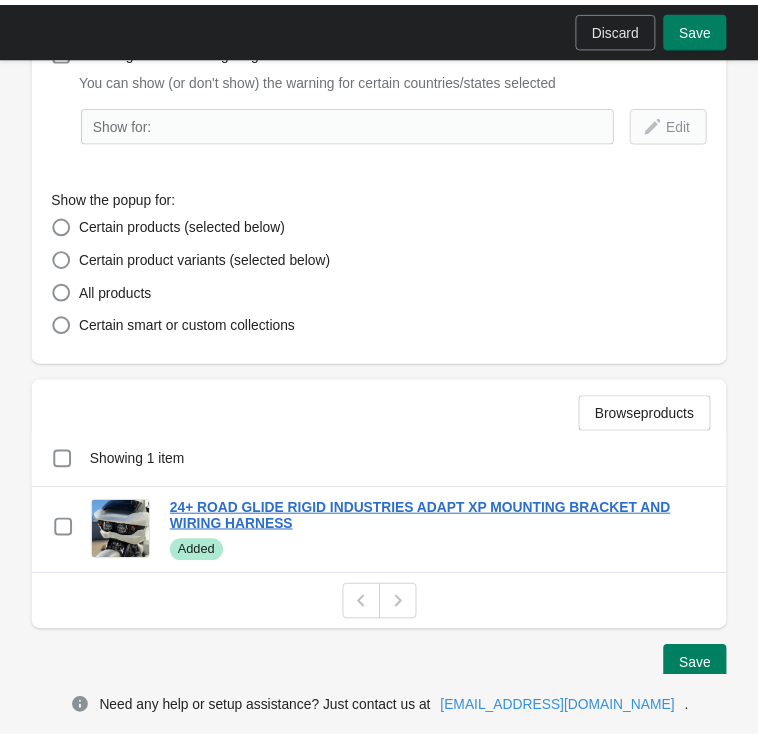 scroll, scrollTop: 385, scrollLeft: 0, axis: vertical 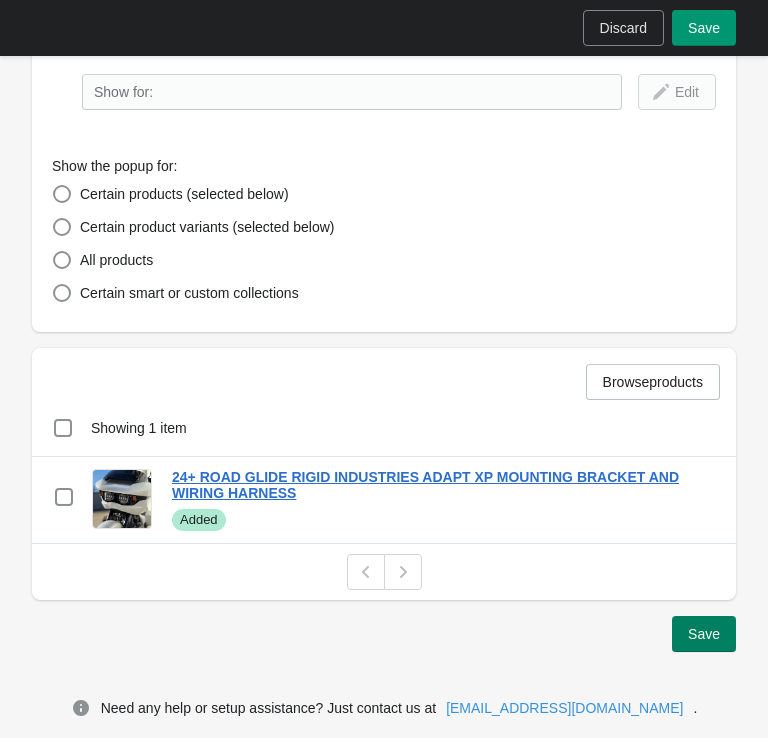 click on "Save" at bounding box center [704, 28] 